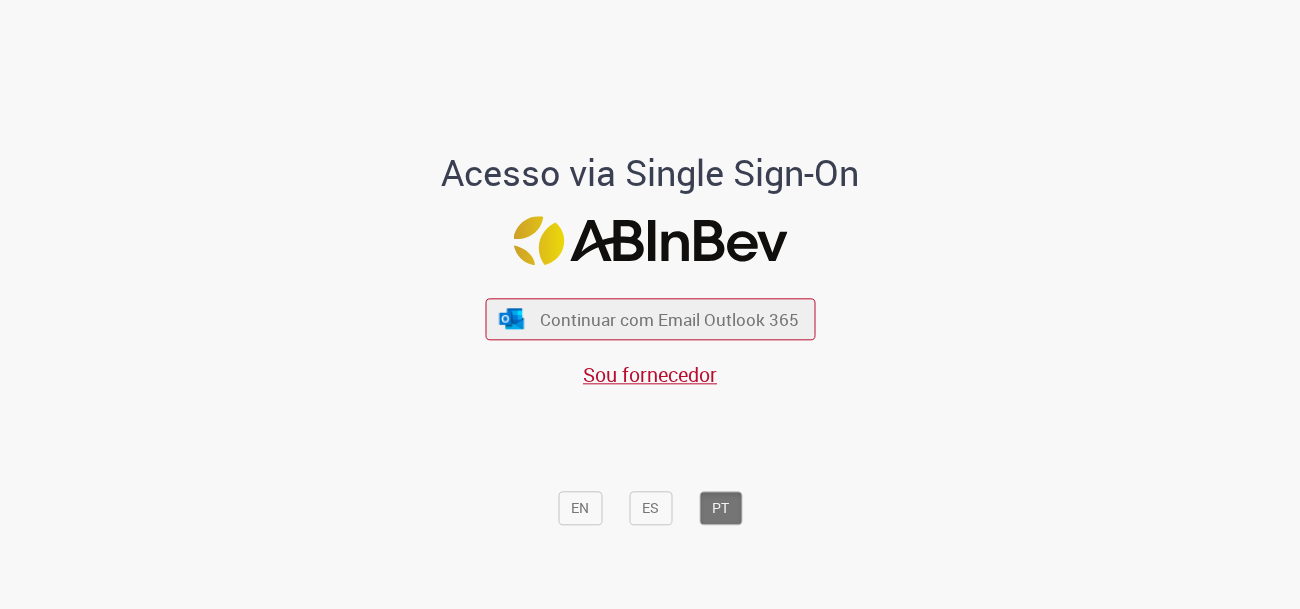 scroll, scrollTop: 0, scrollLeft: 0, axis: both 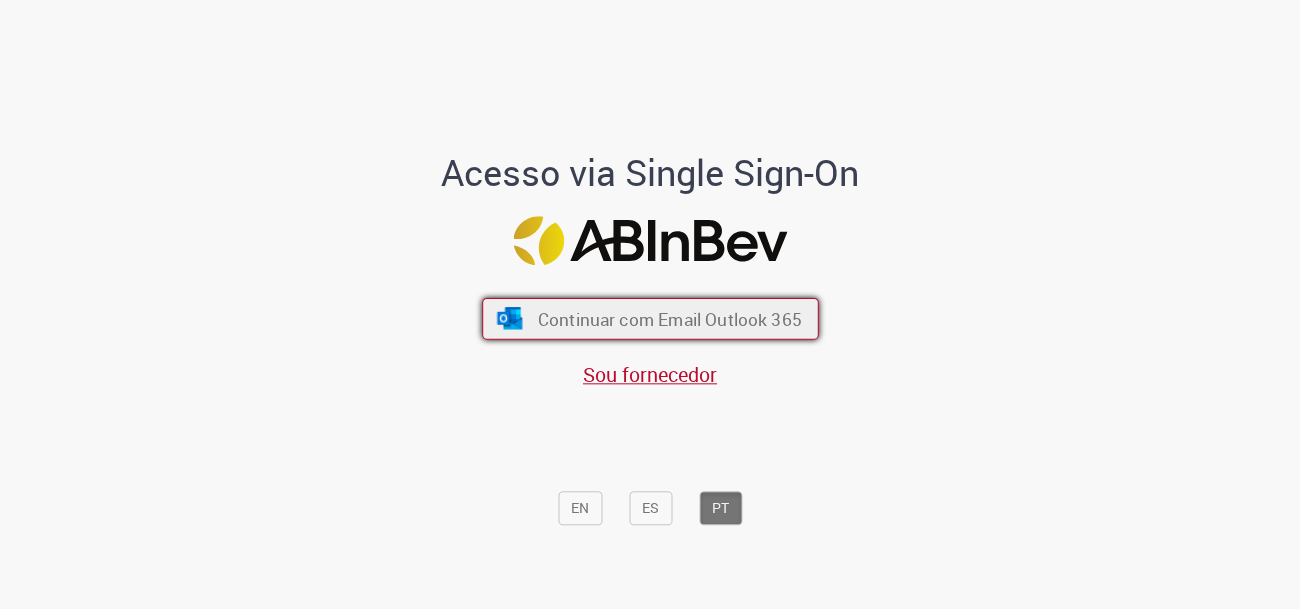 click on "Continuar com Email Outlook 365" at bounding box center [669, 319] 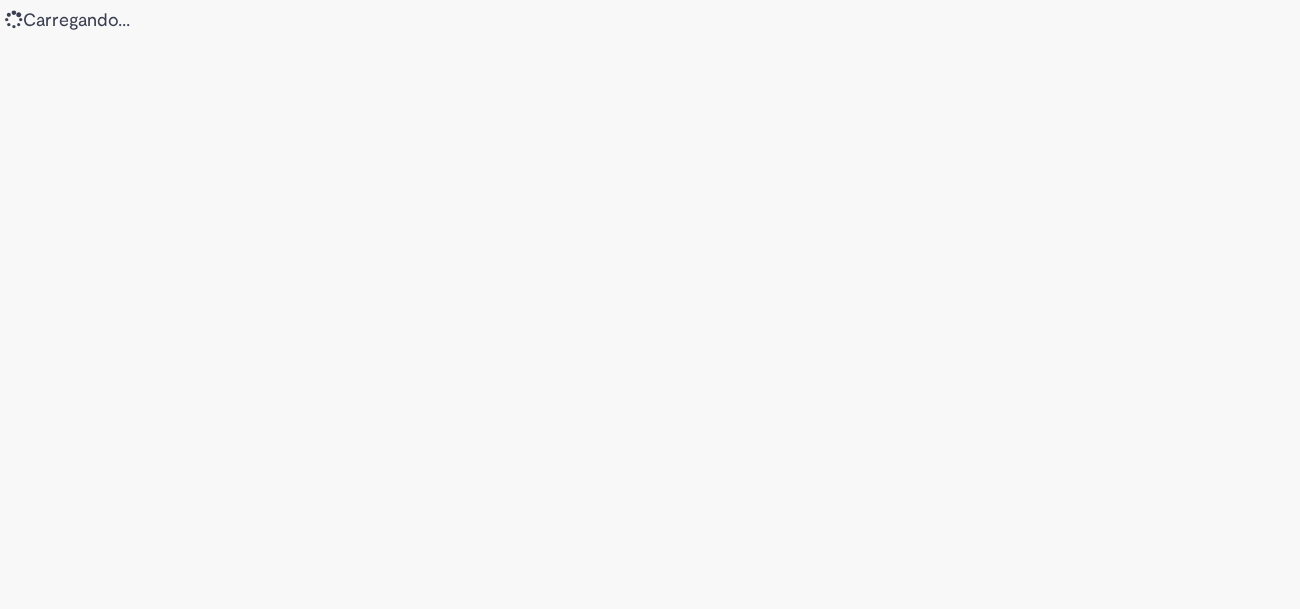 scroll, scrollTop: 0, scrollLeft: 0, axis: both 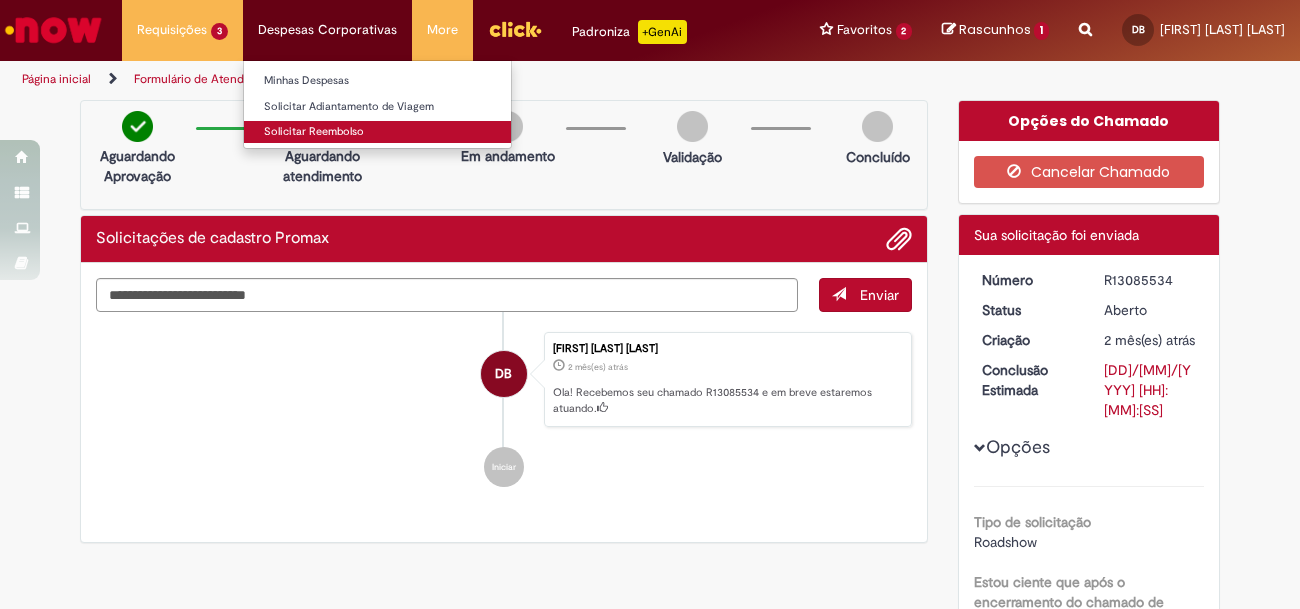 click on "Solicitar Reembolso" at bounding box center (377, 132) 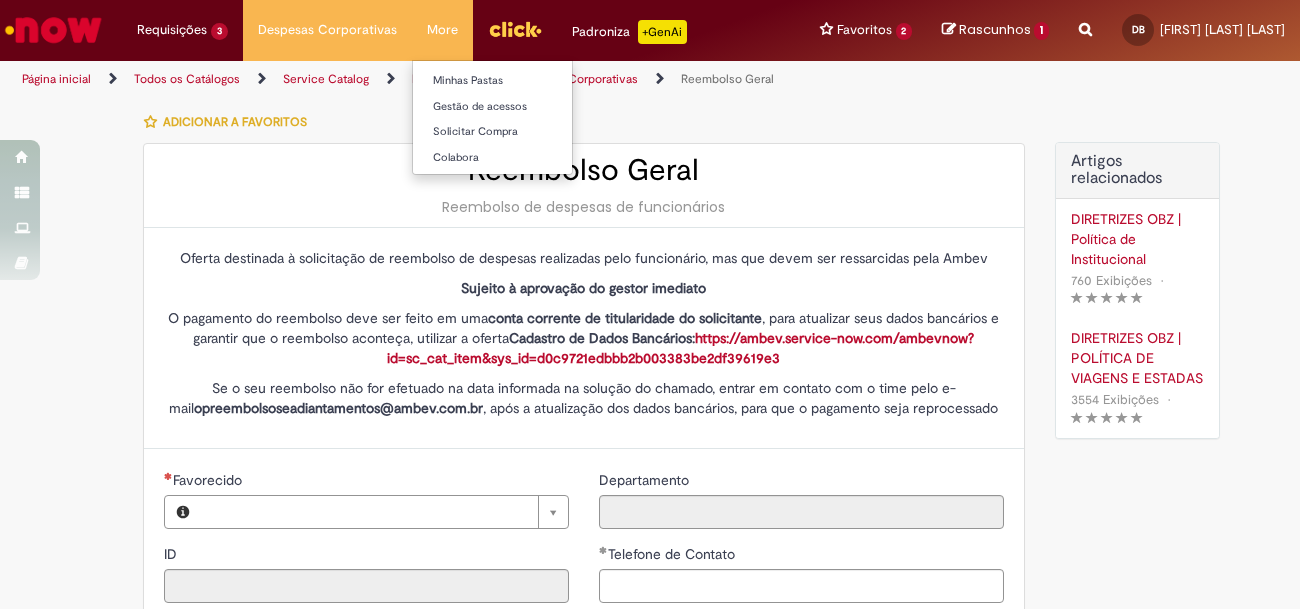 type on "********" 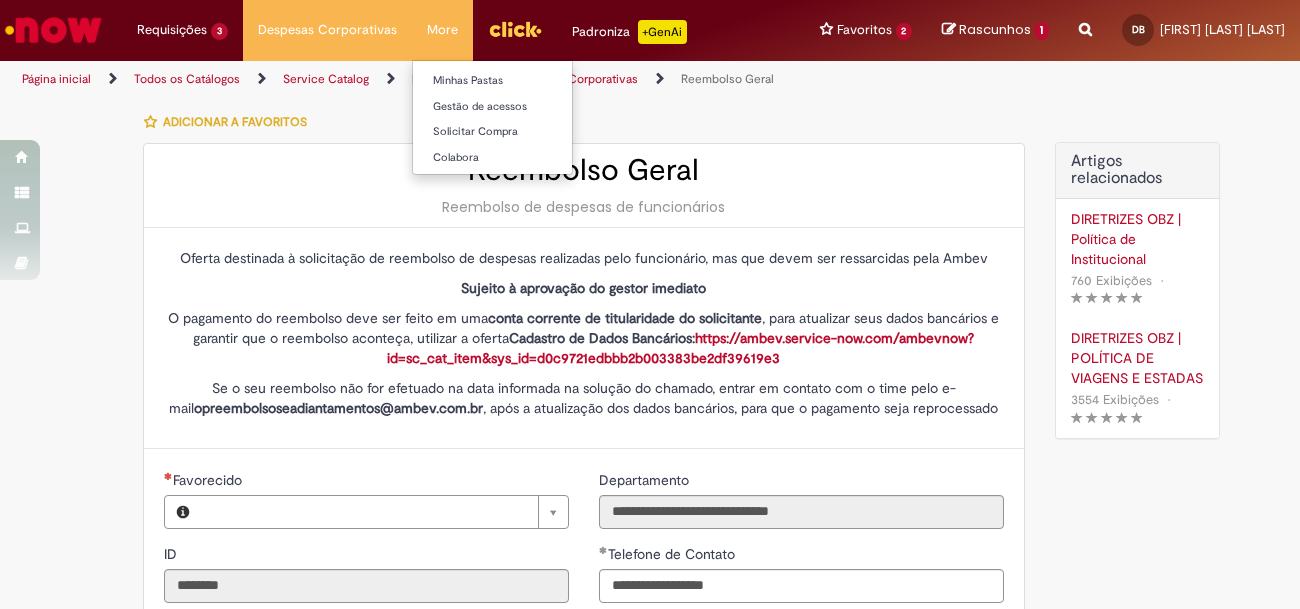 type on "**********" 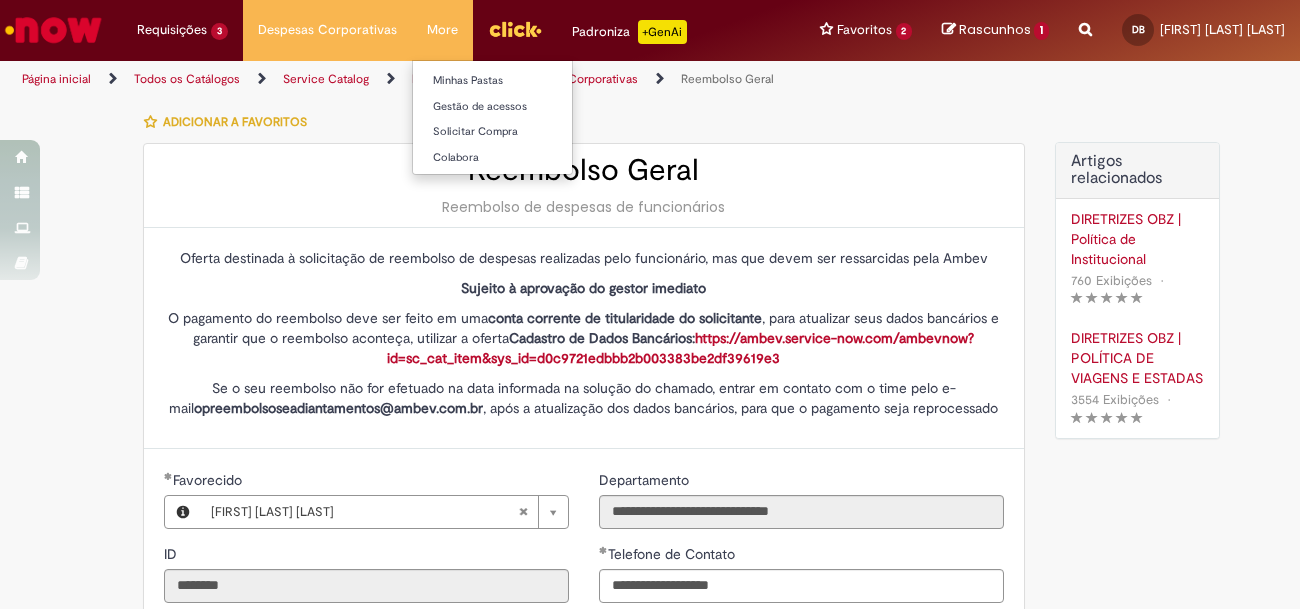 type on "**********" 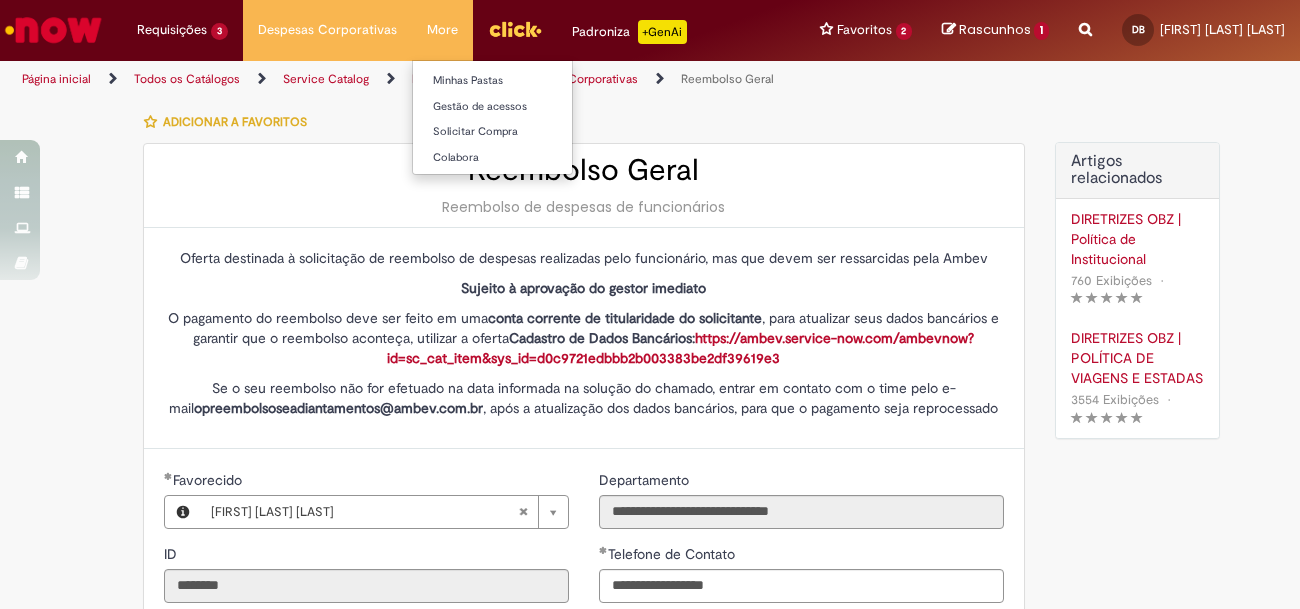 type on "**********" 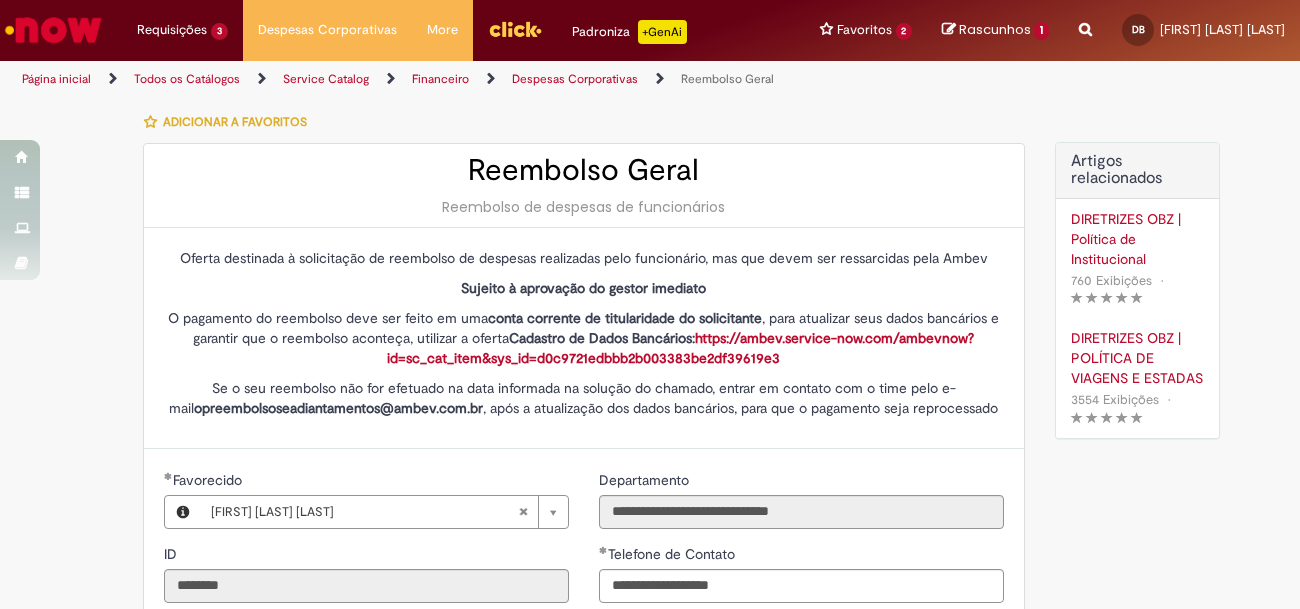 click on "Adicionar a Favoritos
Reembolso Geral
Reembolso de despesas de funcionários
Oferta destinada à solicitação de reembolso de despesas realizadas pelo funcionário, mas que devem ser ressarcidas pela Ambev
Sujeito à aprovação do gestor imediato
O pagamento do reembolso deve ser feito em uma  conta corrente de titularidade do solicitante , para atualizar seus dados bancários e garantir que o reembolso aconteça, utilizar a oferta  Cadastro de Dados Bancários:  https://ambev.service-now.com/ambevnow?id=sc_cat_item&sys_id=d0c9721edbbb2b003383be2df39619e3
Se o seu reembolso não for efetuado na data informada na solução do chamado, entrar em contato com o time pelo e-mail  opreembolsoseadiantamentos@ambev.com.br , após a atualização dos dados bancários, para que o pagamento seja reprocessado
sap a integrar ** Country Code ** Favorecido" at bounding box center (552, 790) 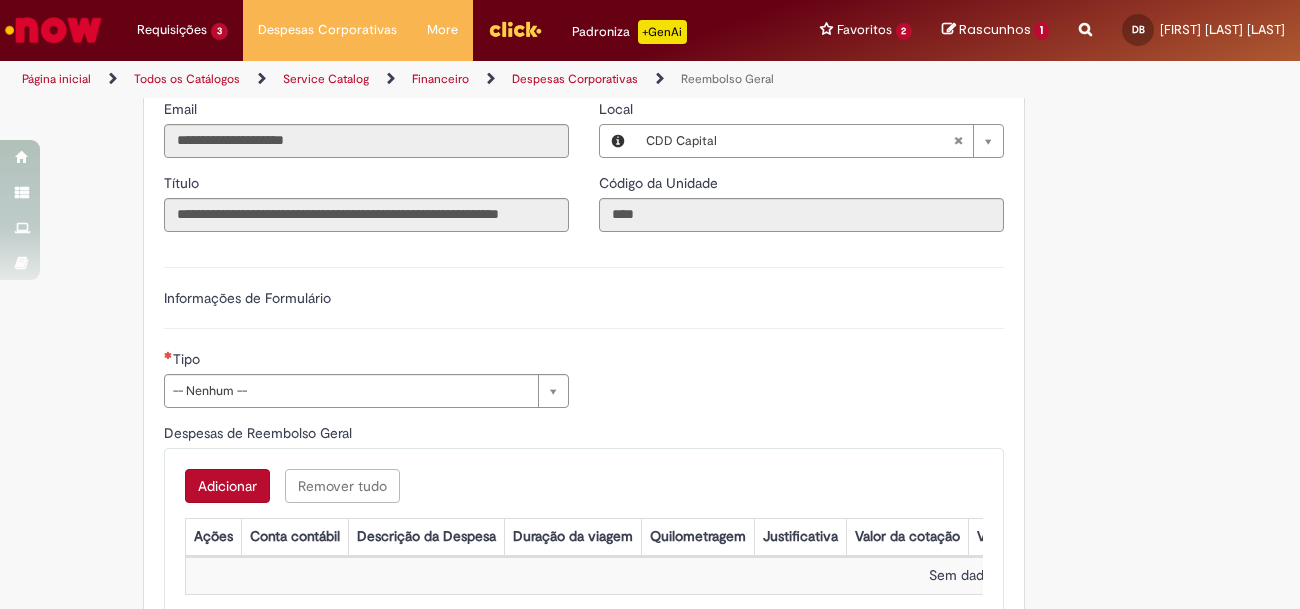 scroll, scrollTop: 559, scrollLeft: 0, axis: vertical 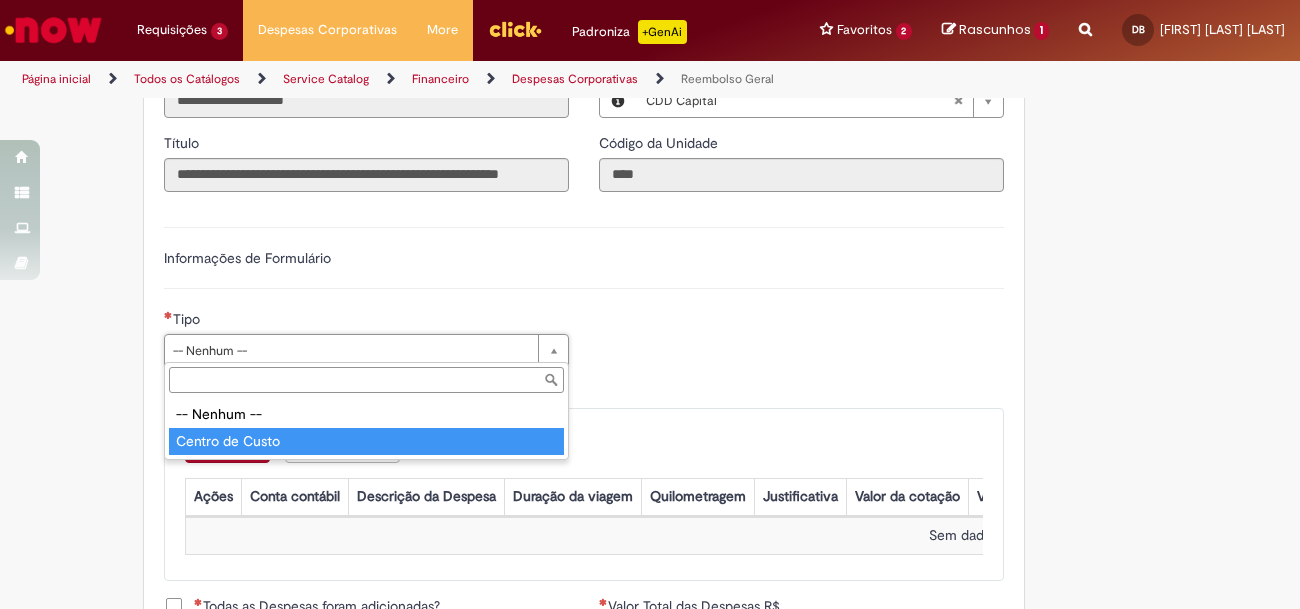 type on "**********" 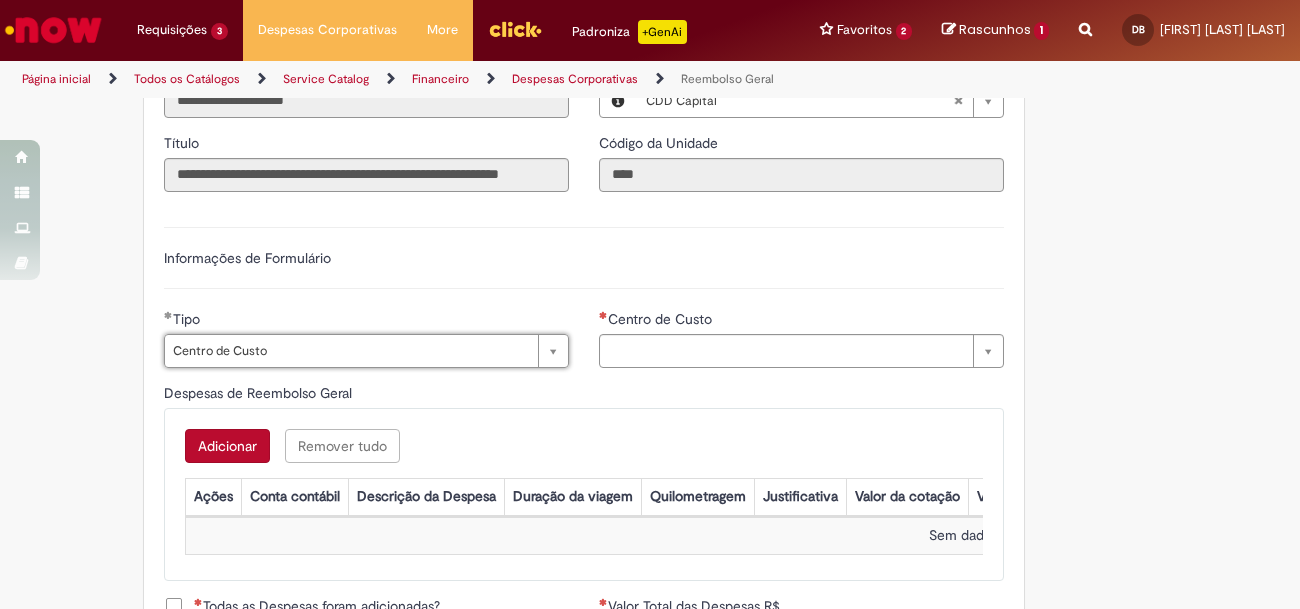 type on "**********" 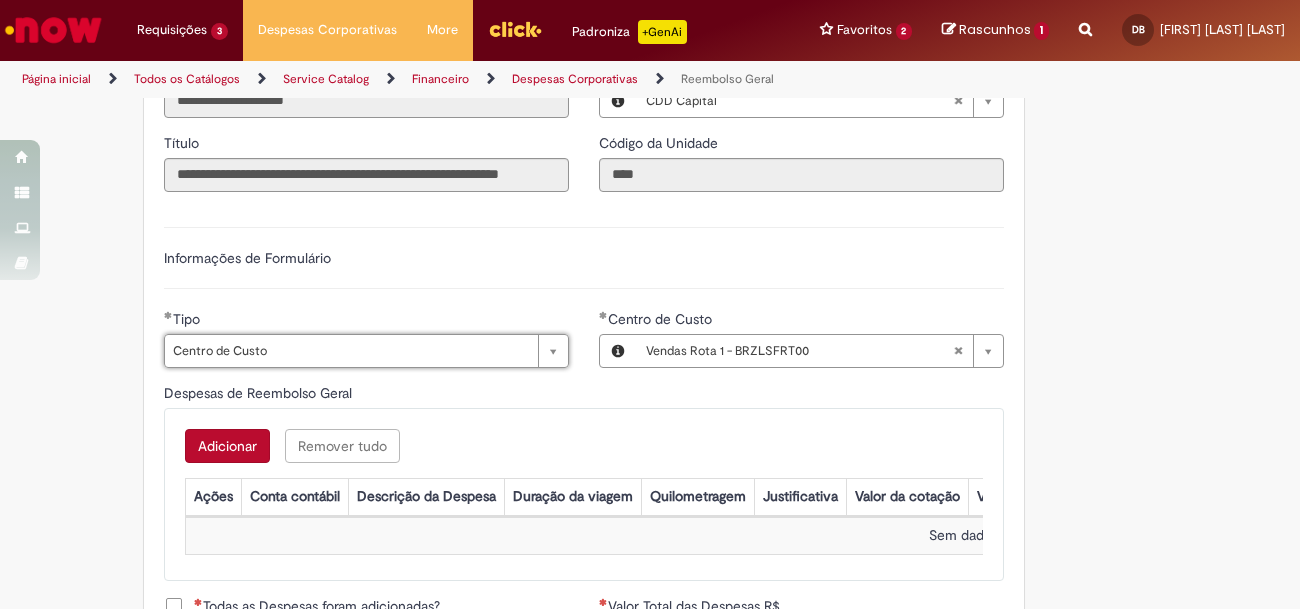 click on "Despesas de Reembolso Geral" at bounding box center [584, 395] 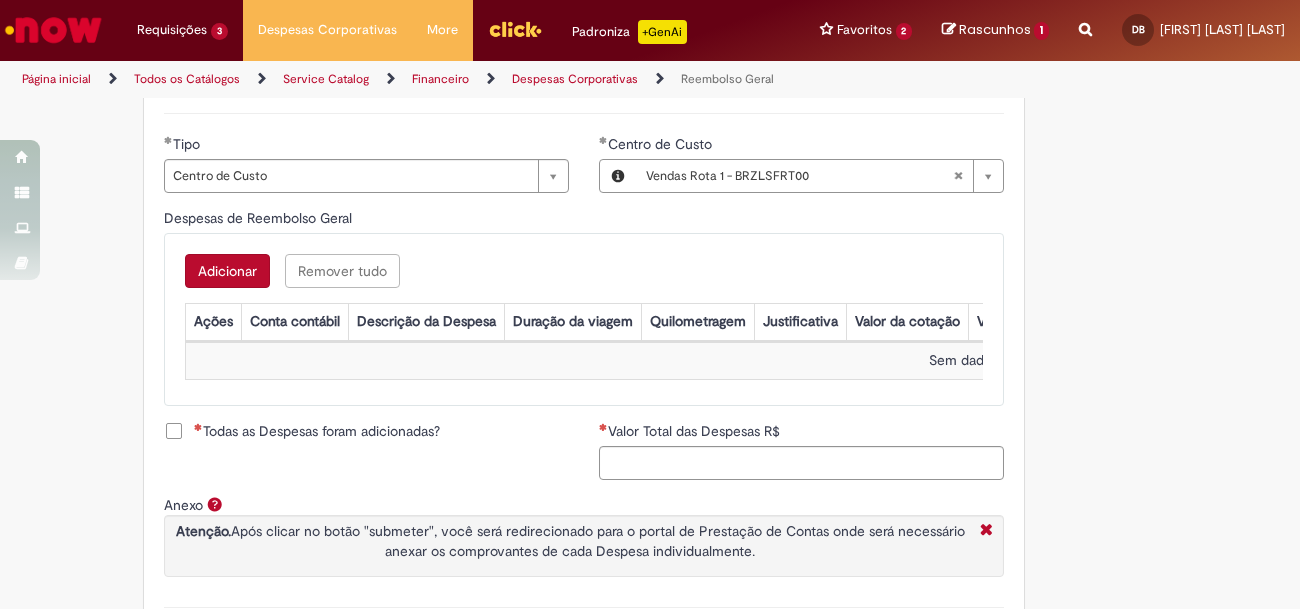 scroll, scrollTop: 839, scrollLeft: 0, axis: vertical 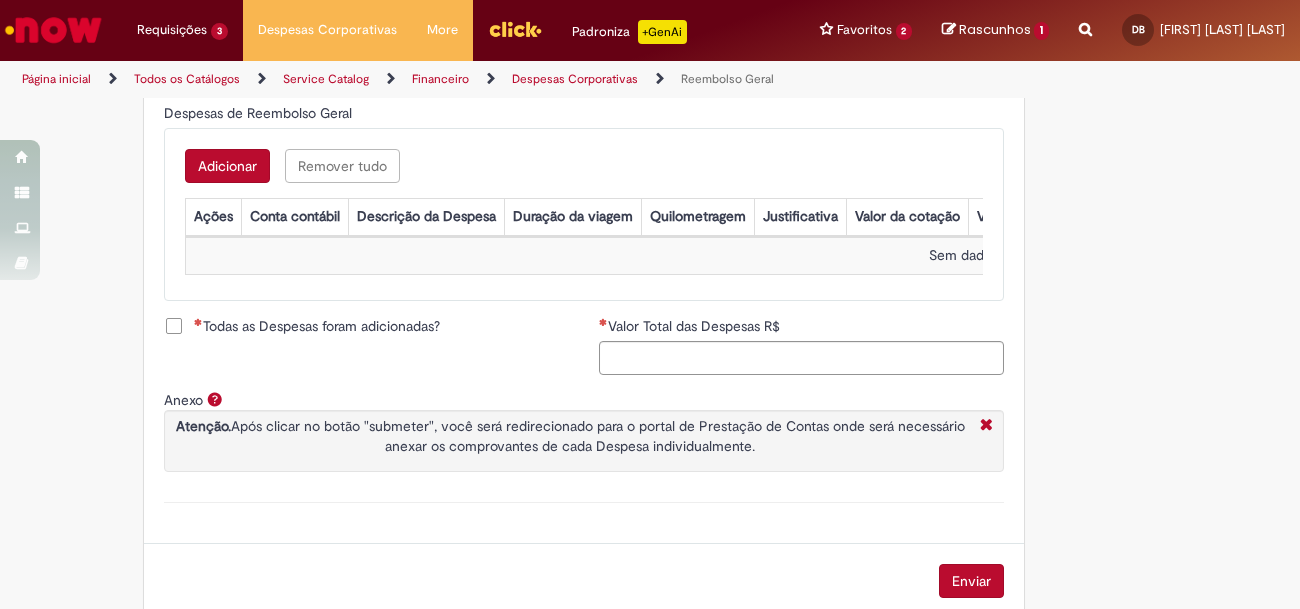 click on "Adicionar" at bounding box center [227, 166] 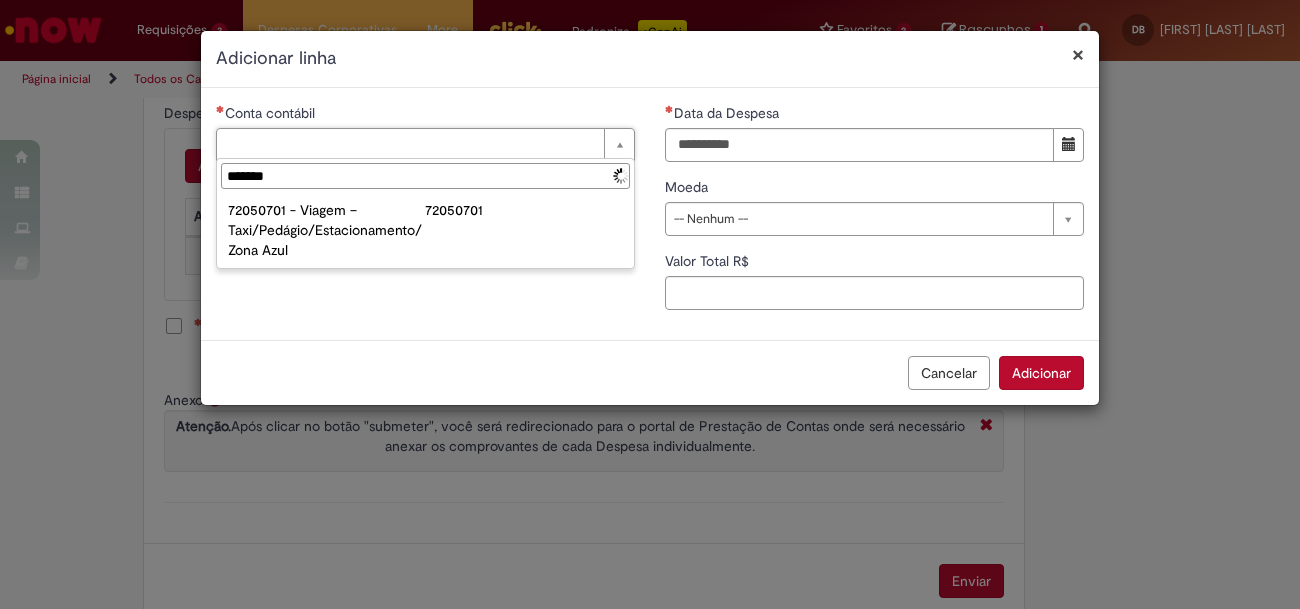 type on "********" 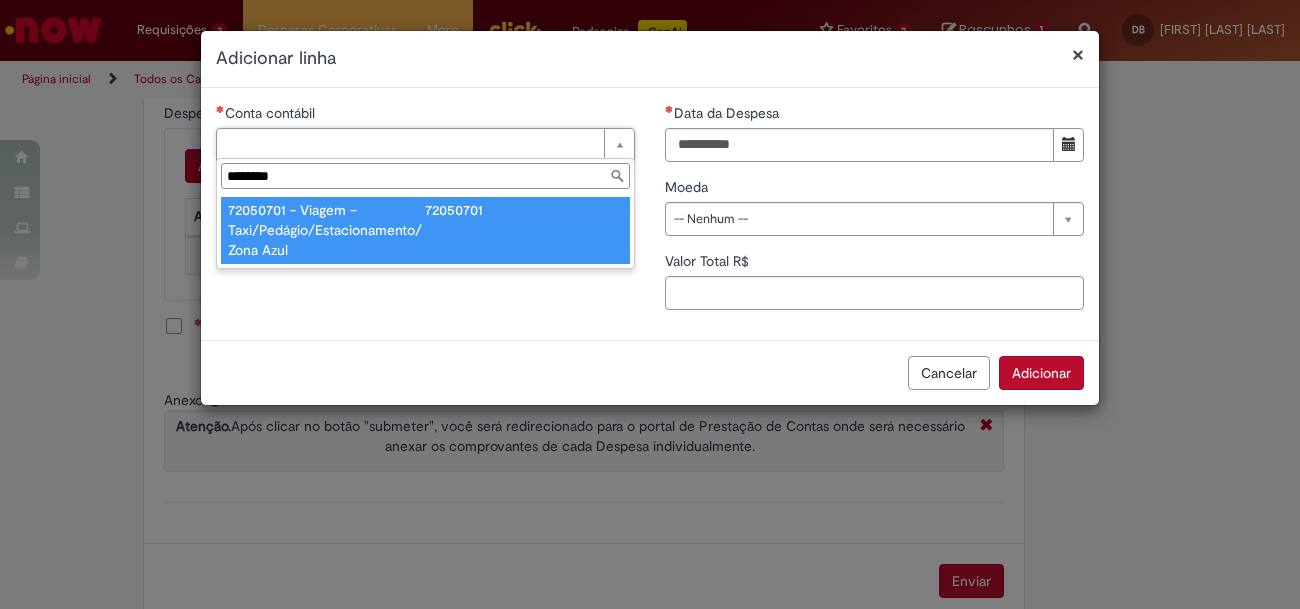 type on "**********" 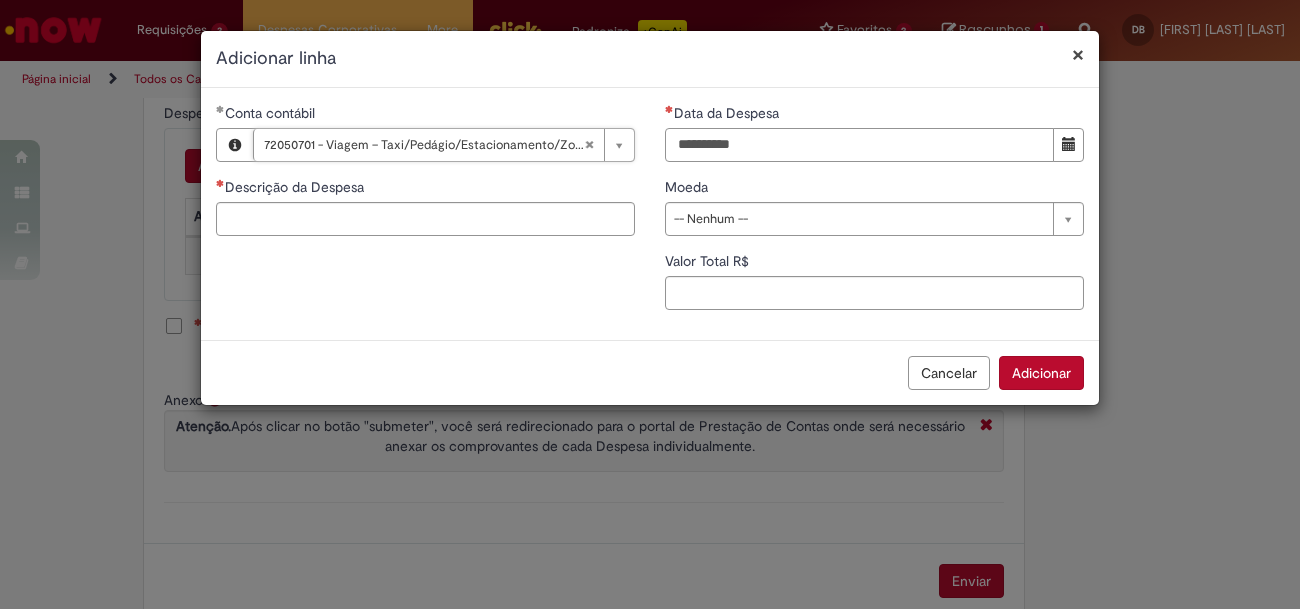 click on "Data da Despesa" at bounding box center (859, 145) 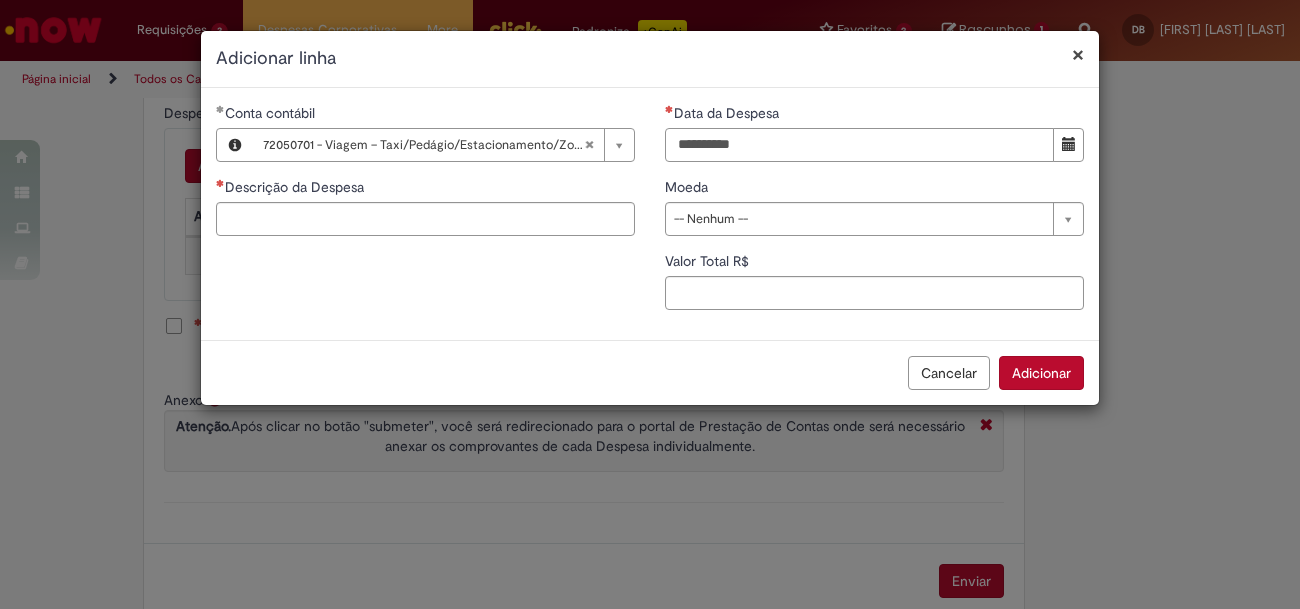 type on "**********" 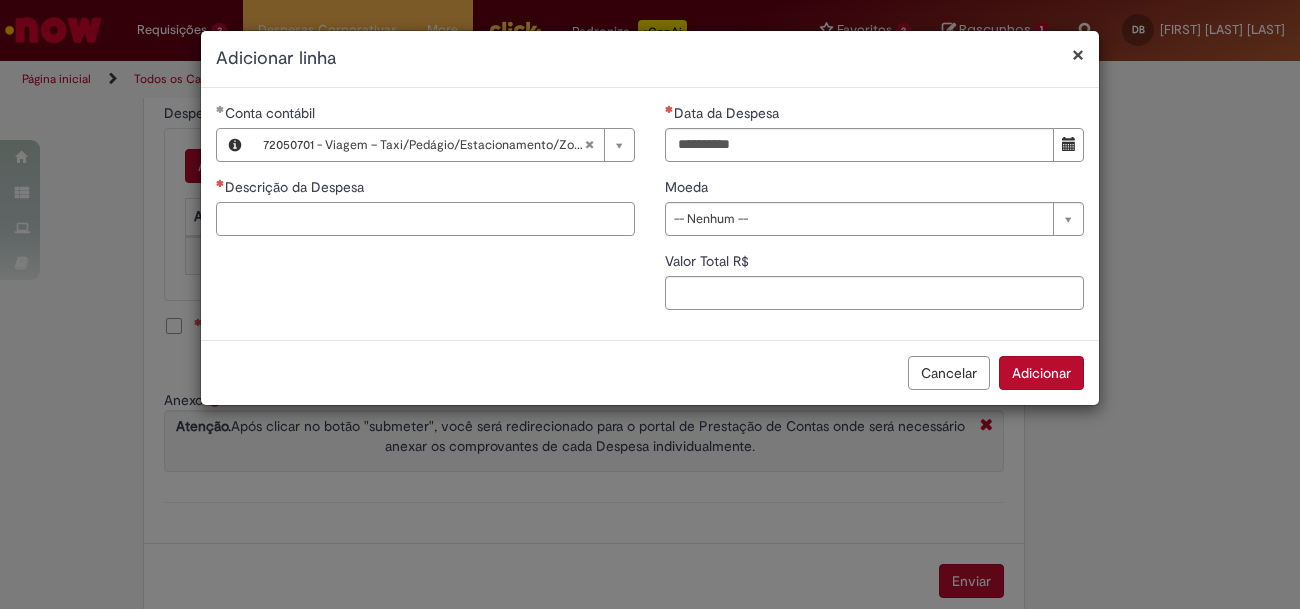 click on "Descrição da Despesa" at bounding box center [425, 219] 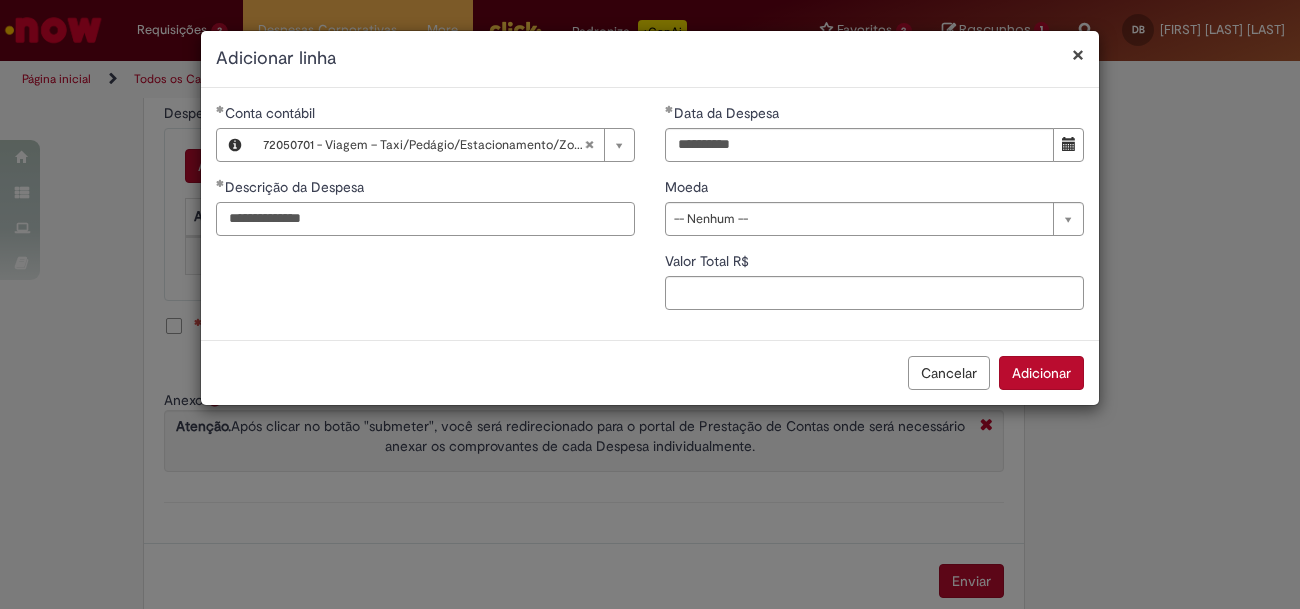 type on "**********" 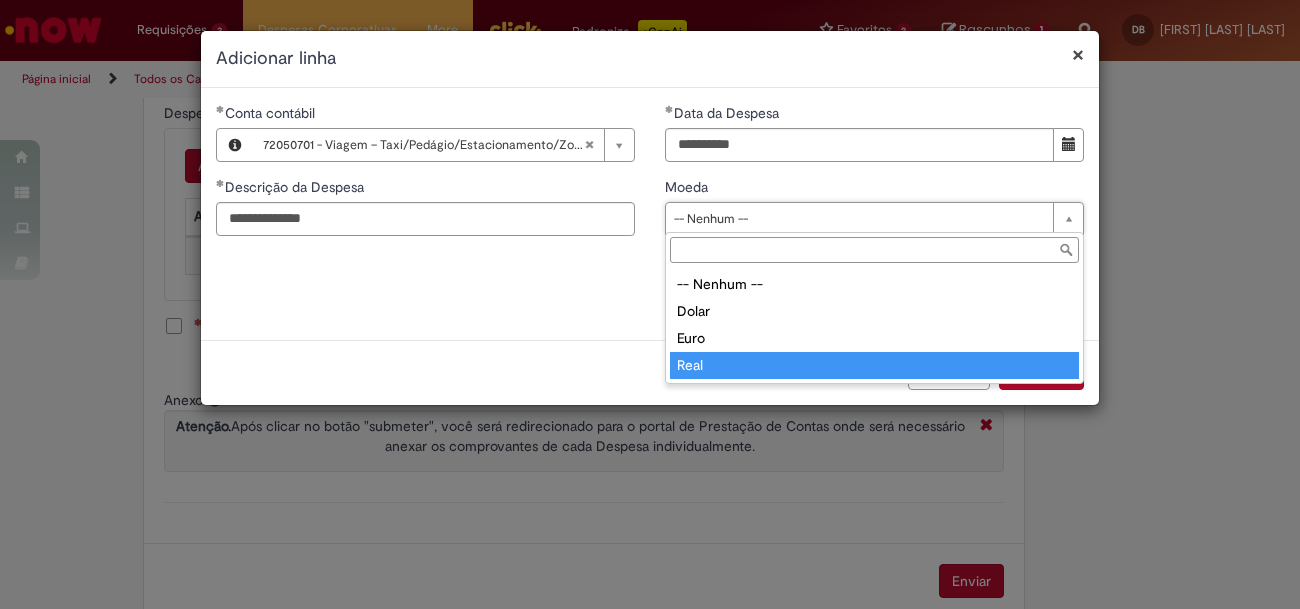 type on "****" 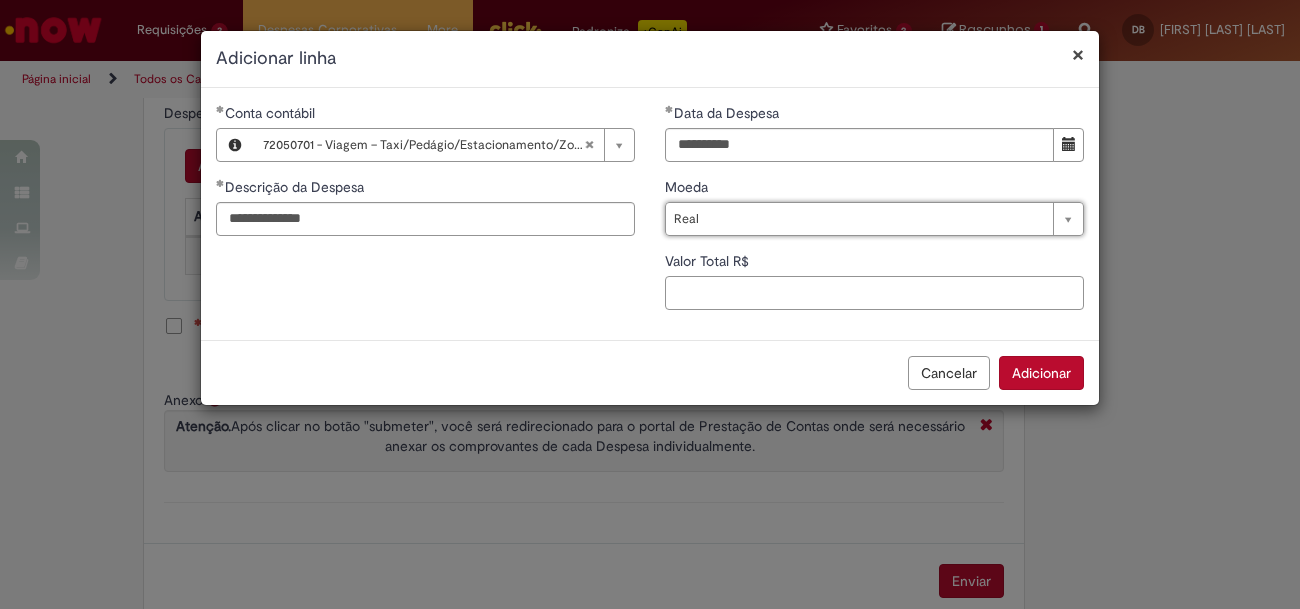 click on "Valor Total R$" at bounding box center (874, 293) 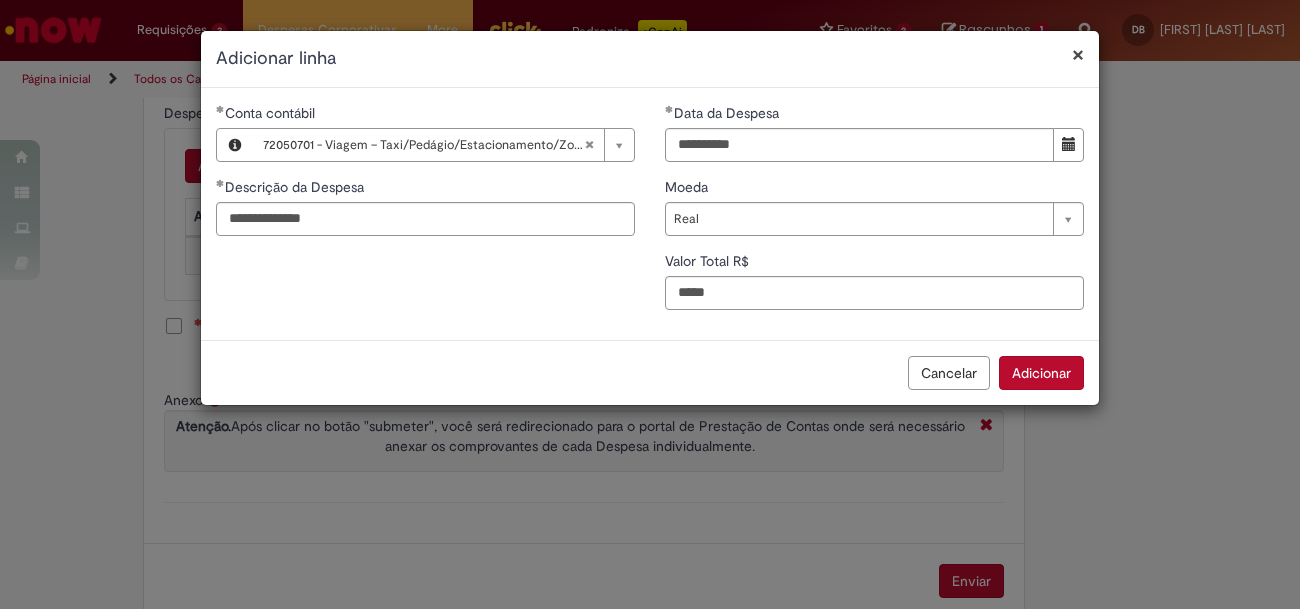 click on "Adicionar" at bounding box center (1041, 373) 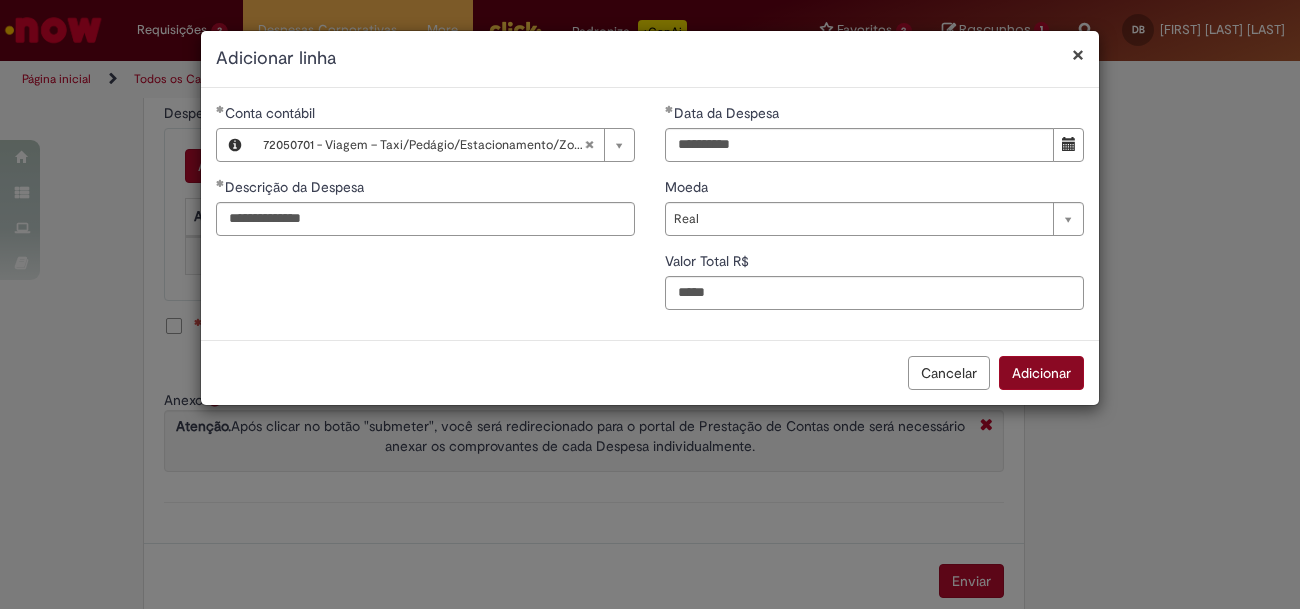 type on "**" 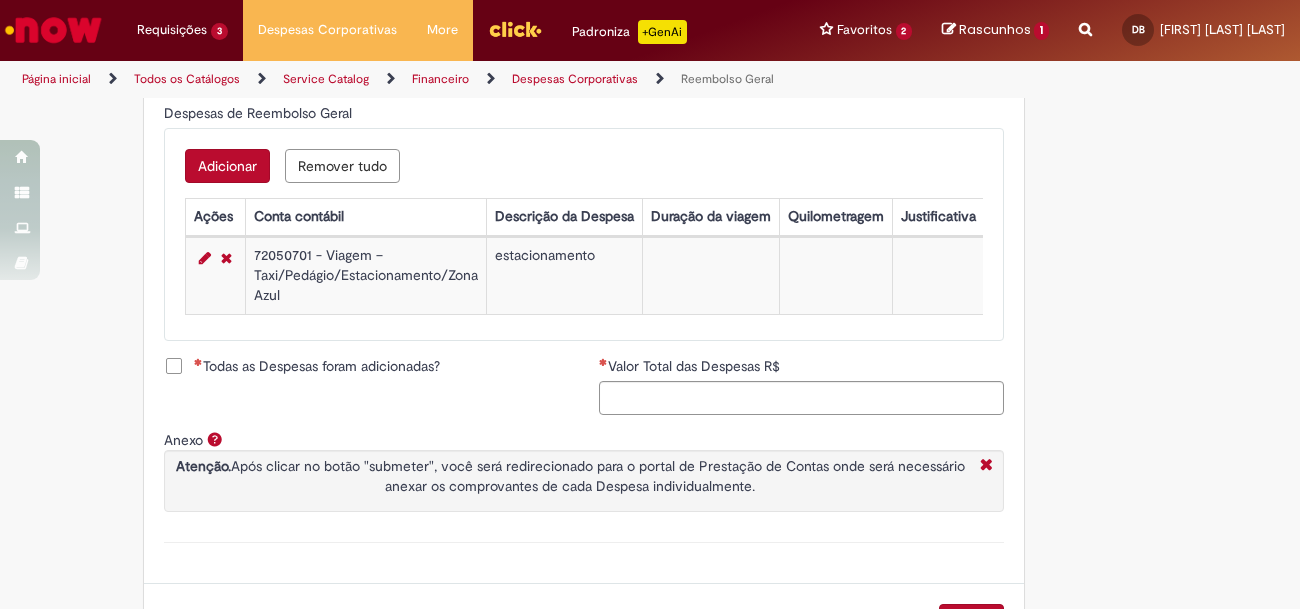 scroll, scrollTop: 839, scrollLeft: 0, axis: vertical 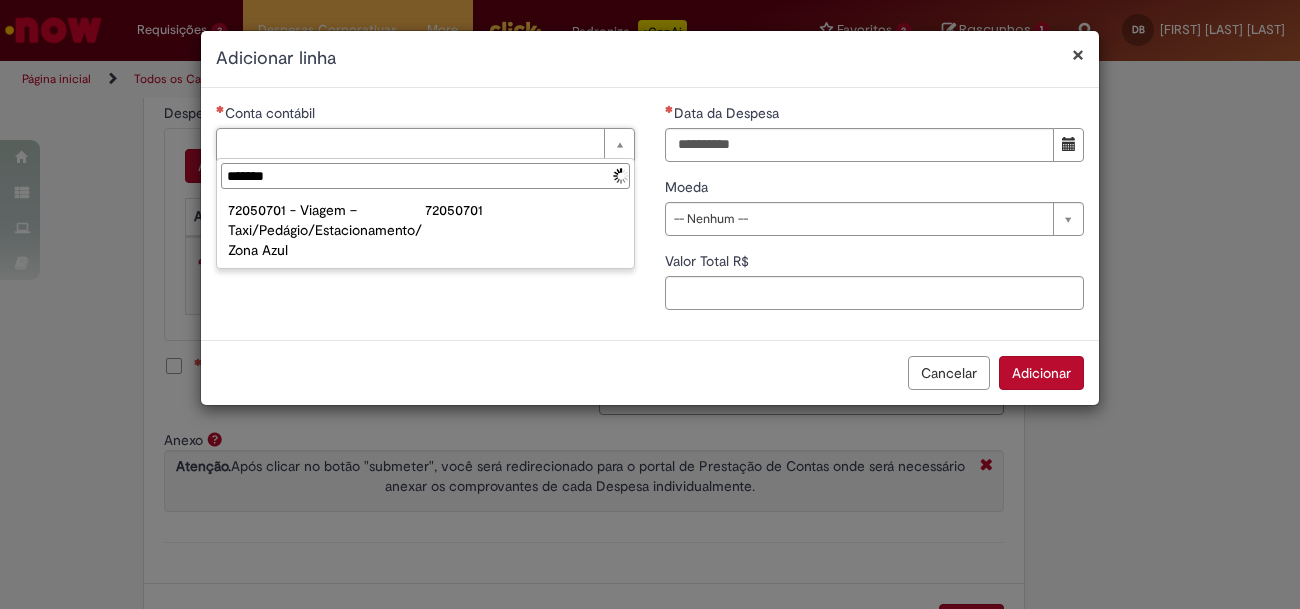 type on "********" 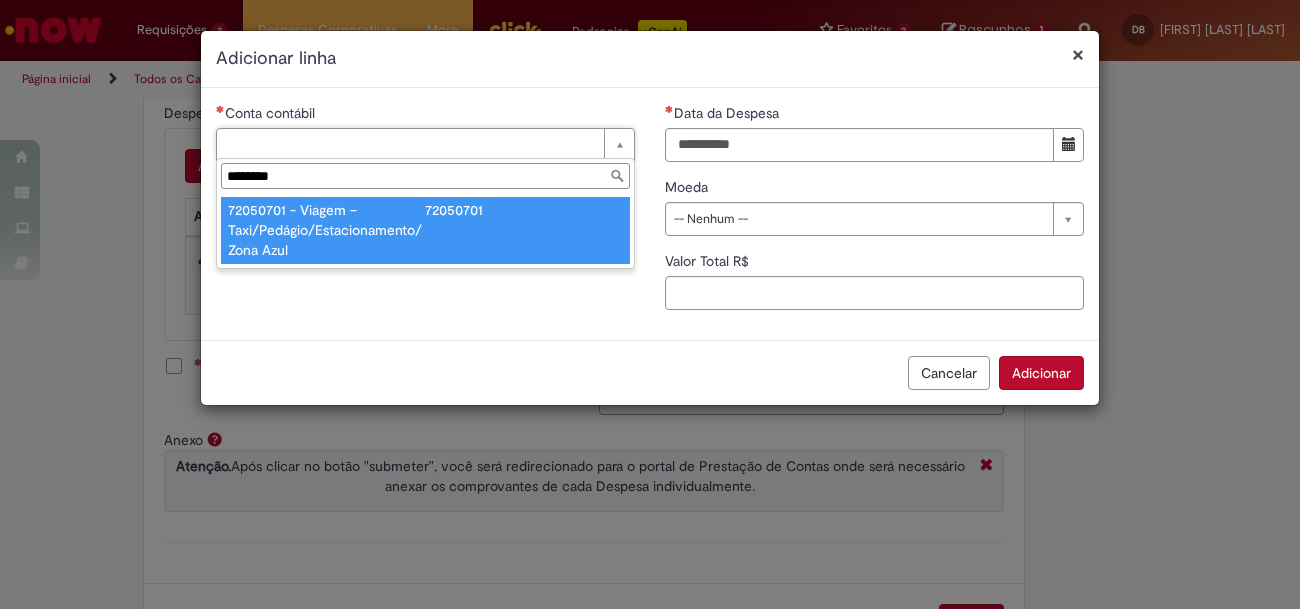 type on "**********" 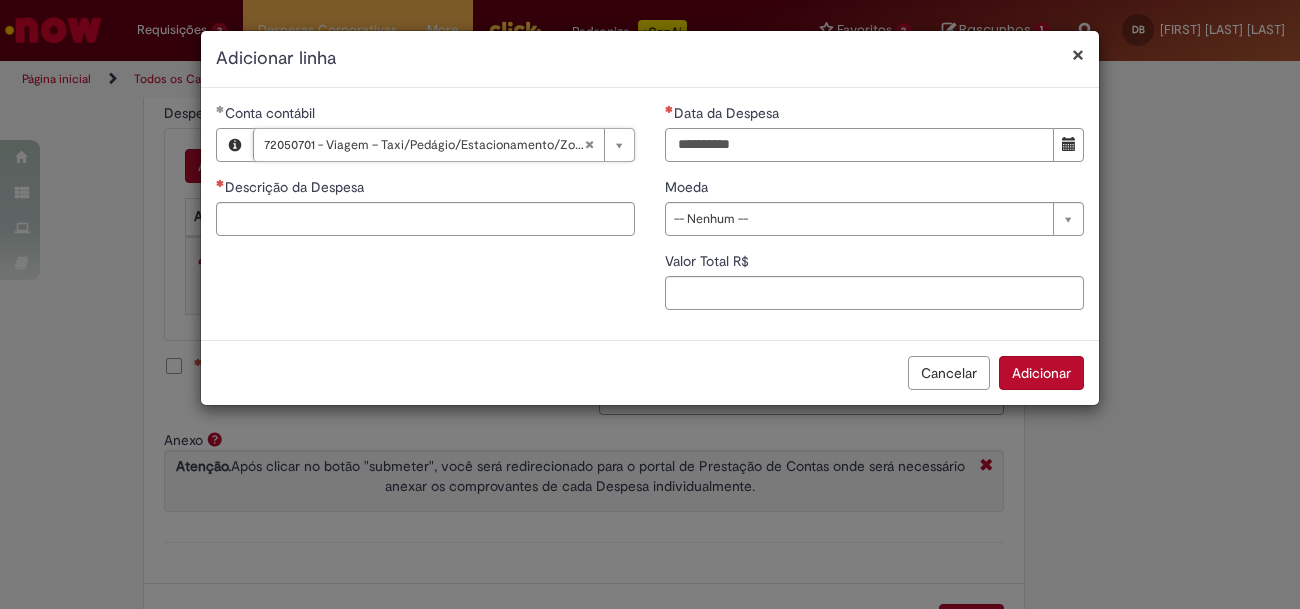 click on "Data da Despesa" at bounding box center [859, 145] 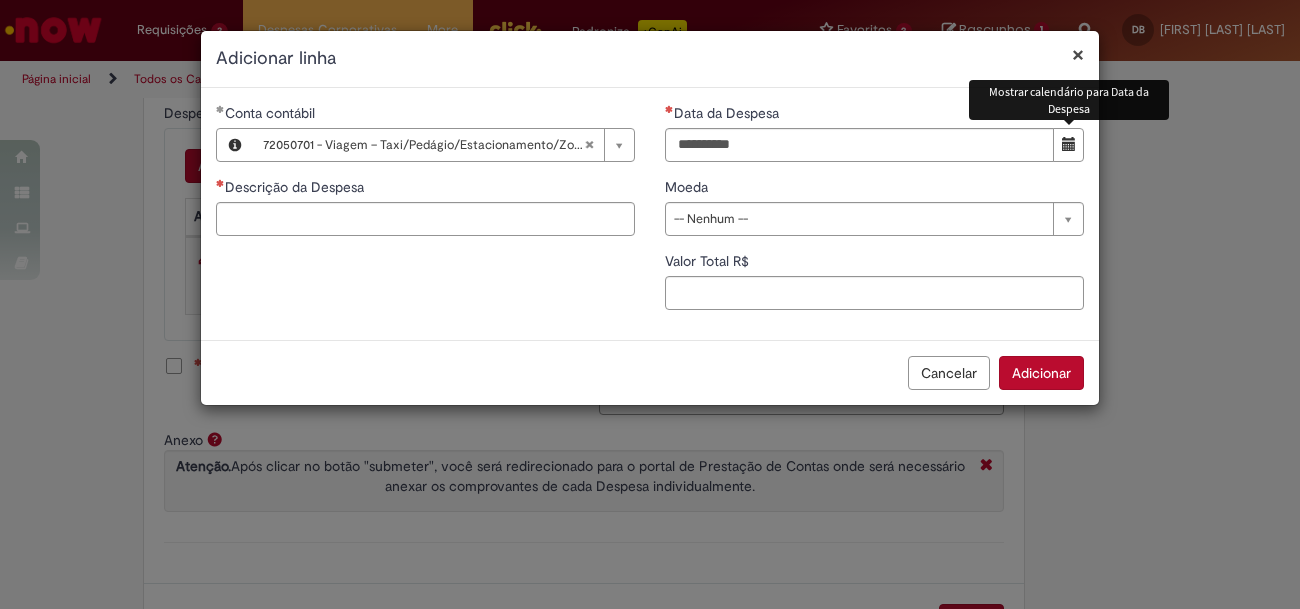click at bounding box center [1069, 144] 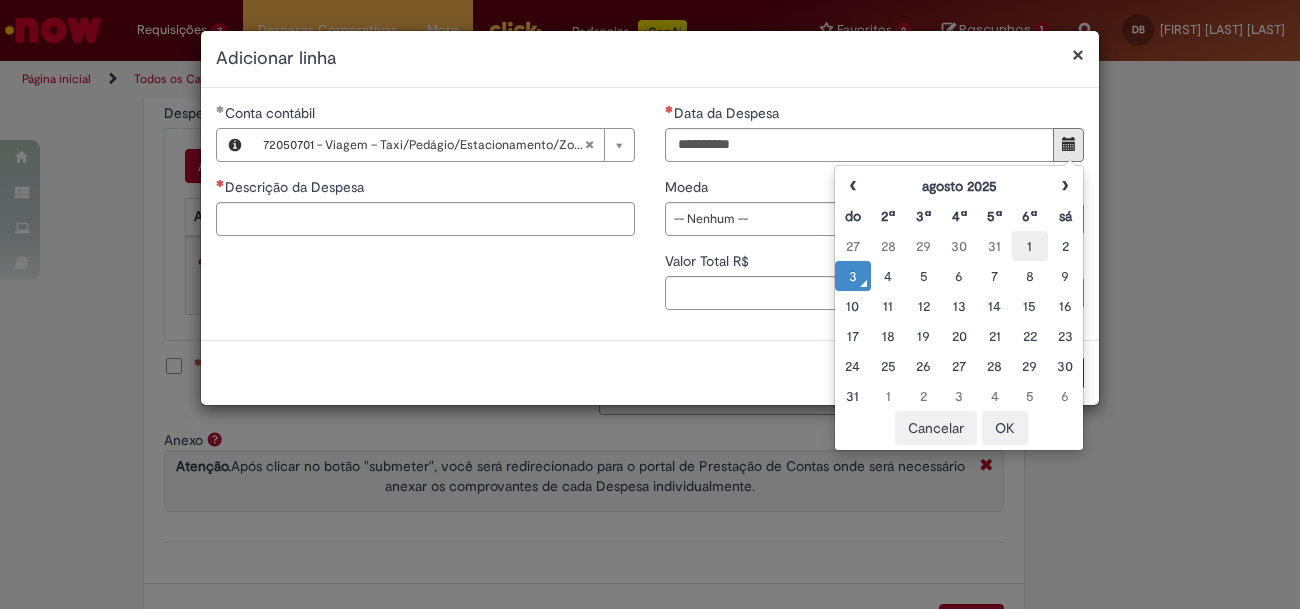 click on "1" at bounding box center [1029, 246] 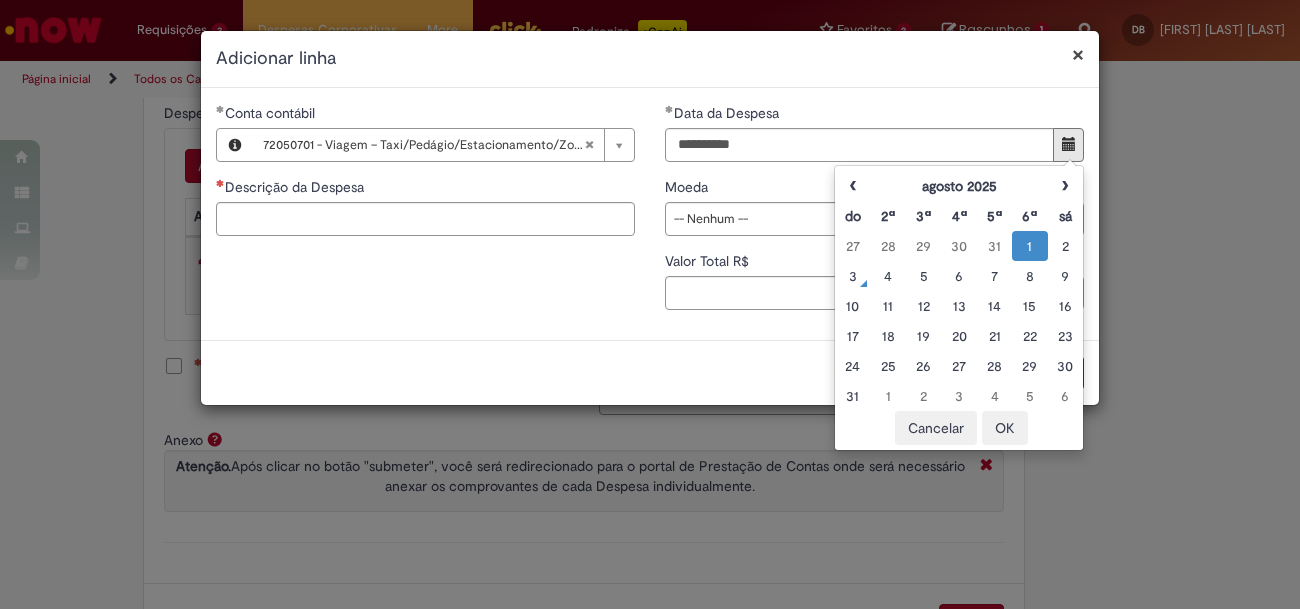 click on "OK" at bounding box center [1005, 428] 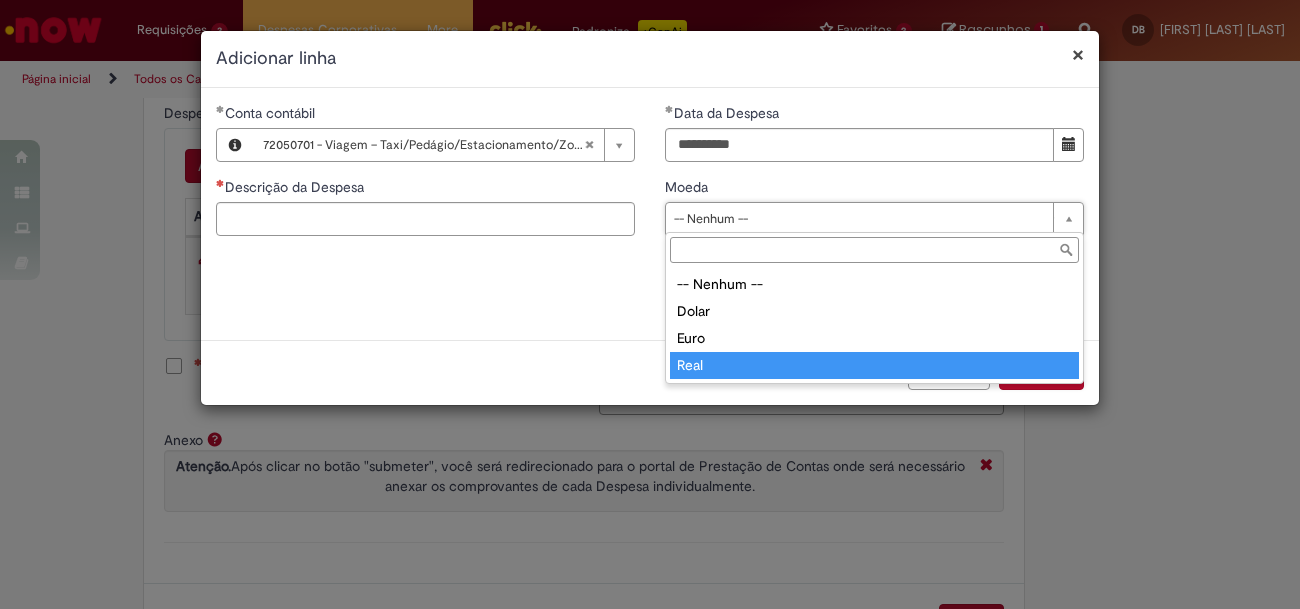 type on "****" 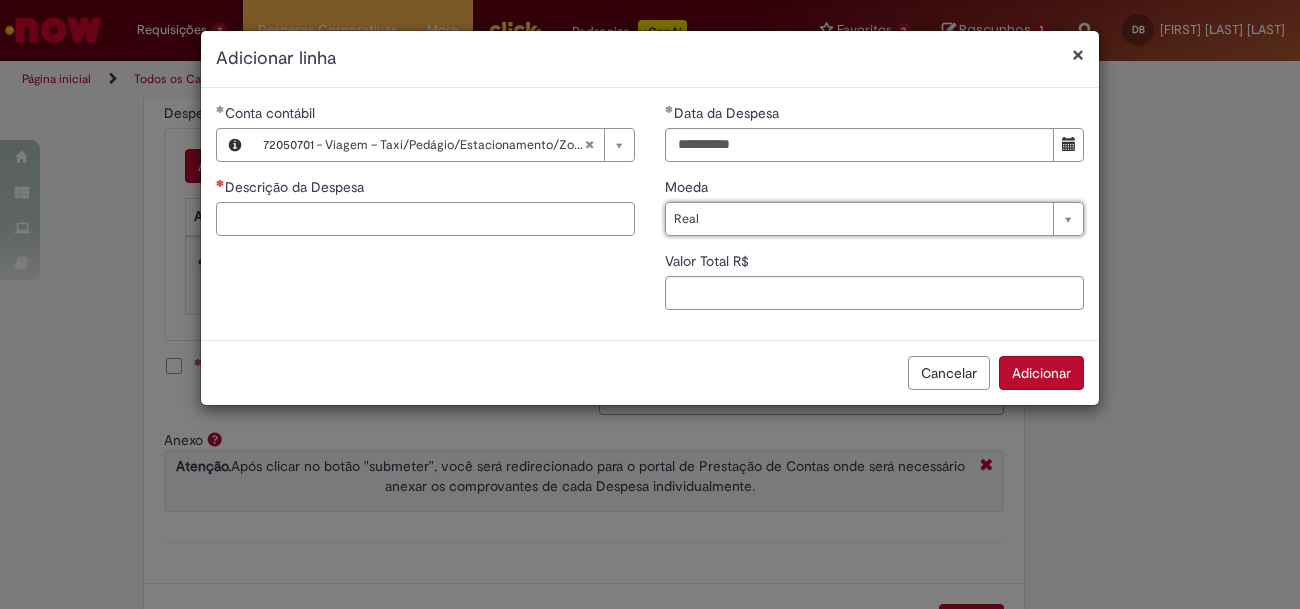 click on "Descrição da Despesa" at bounding box center [425, 219] 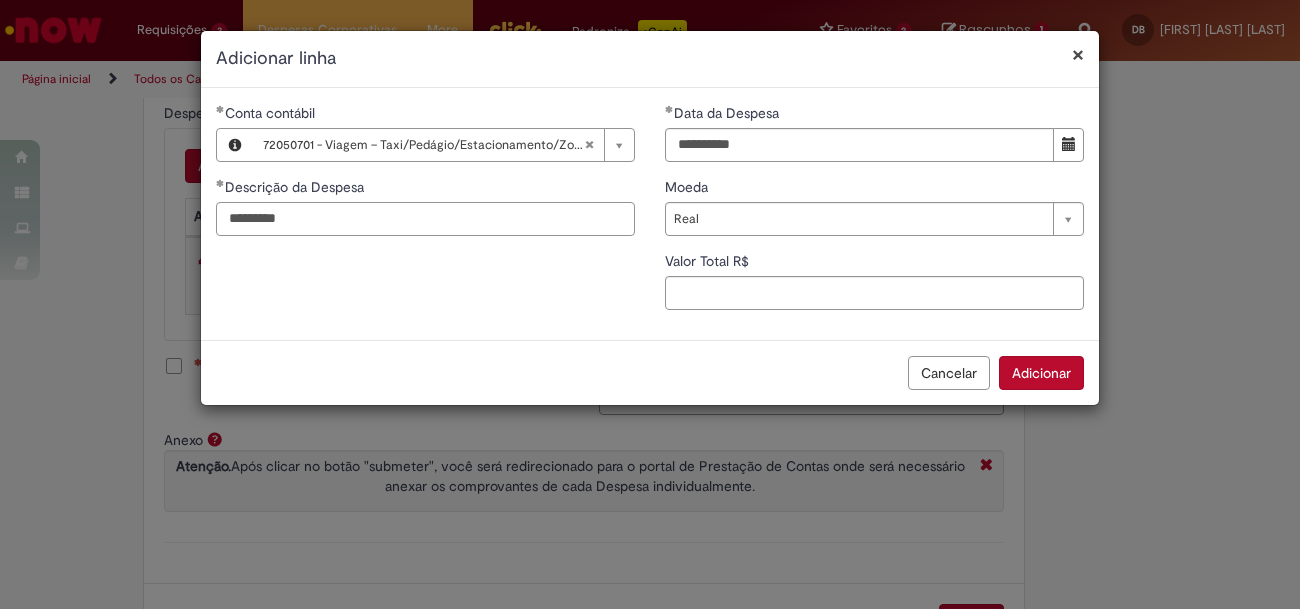 type on "*********" 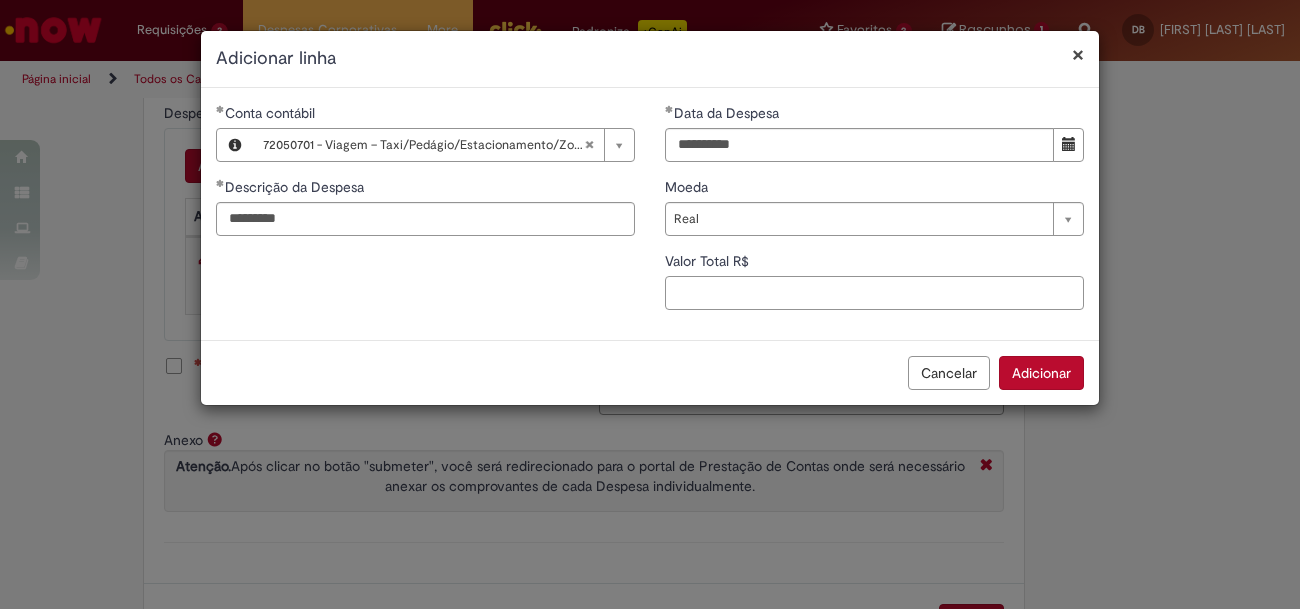 click on "Valor Total R$" at bounding box center [874, 293] 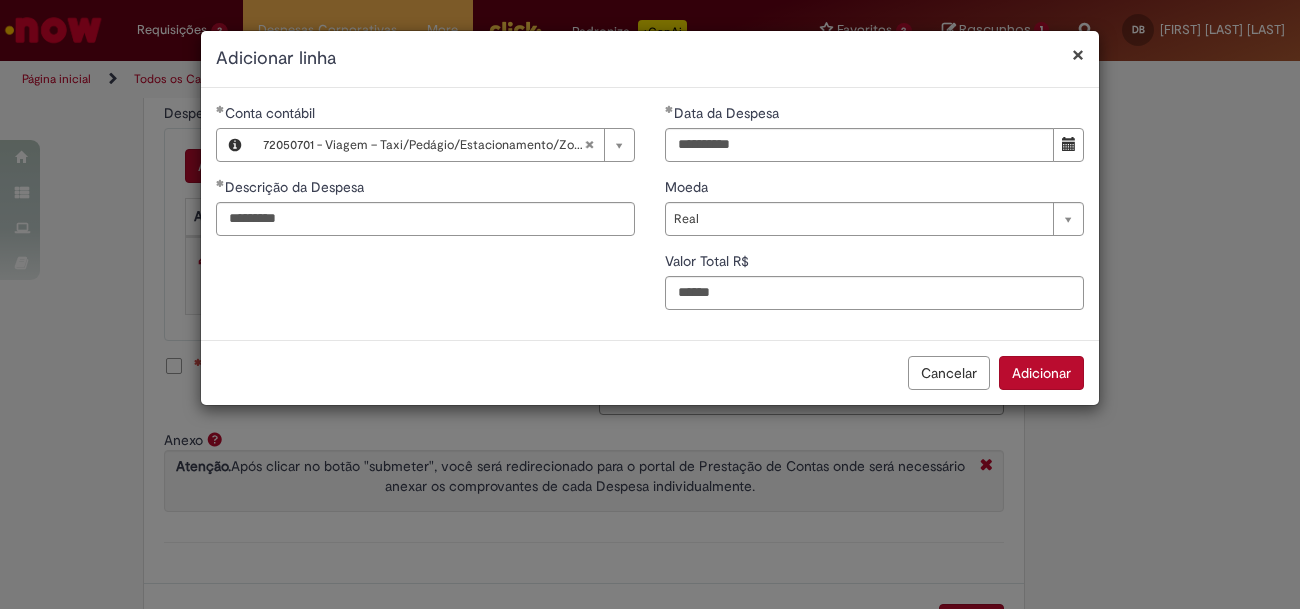 click on "Adicionar" at bounding box center (1041, 373) 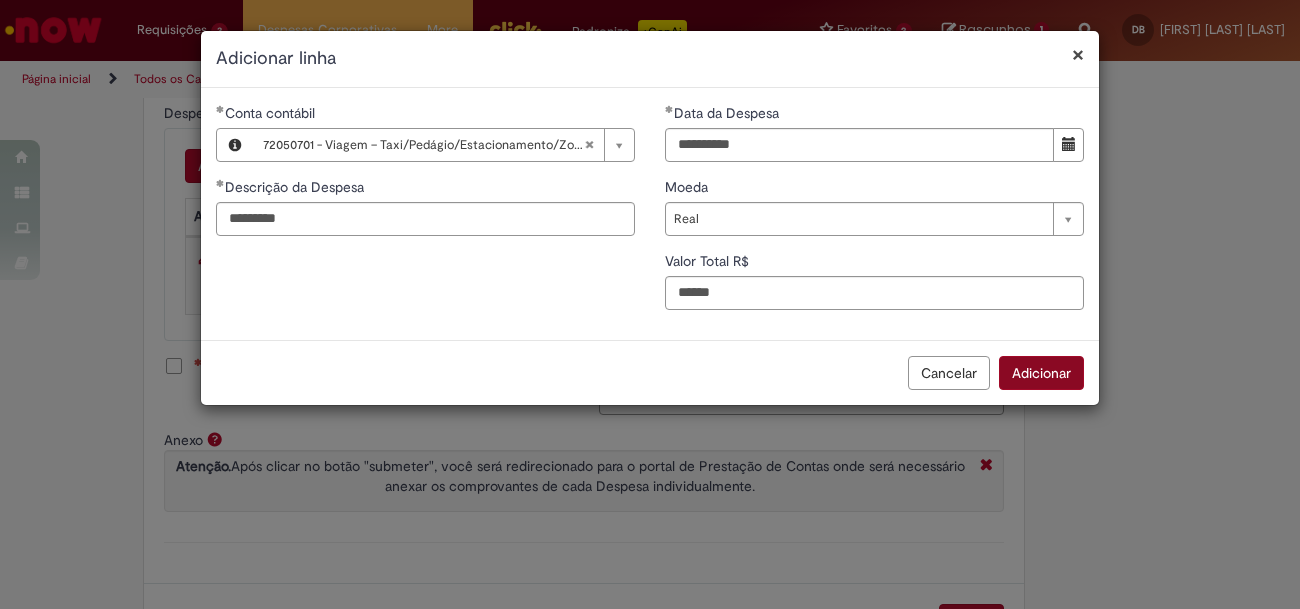 type on "******" 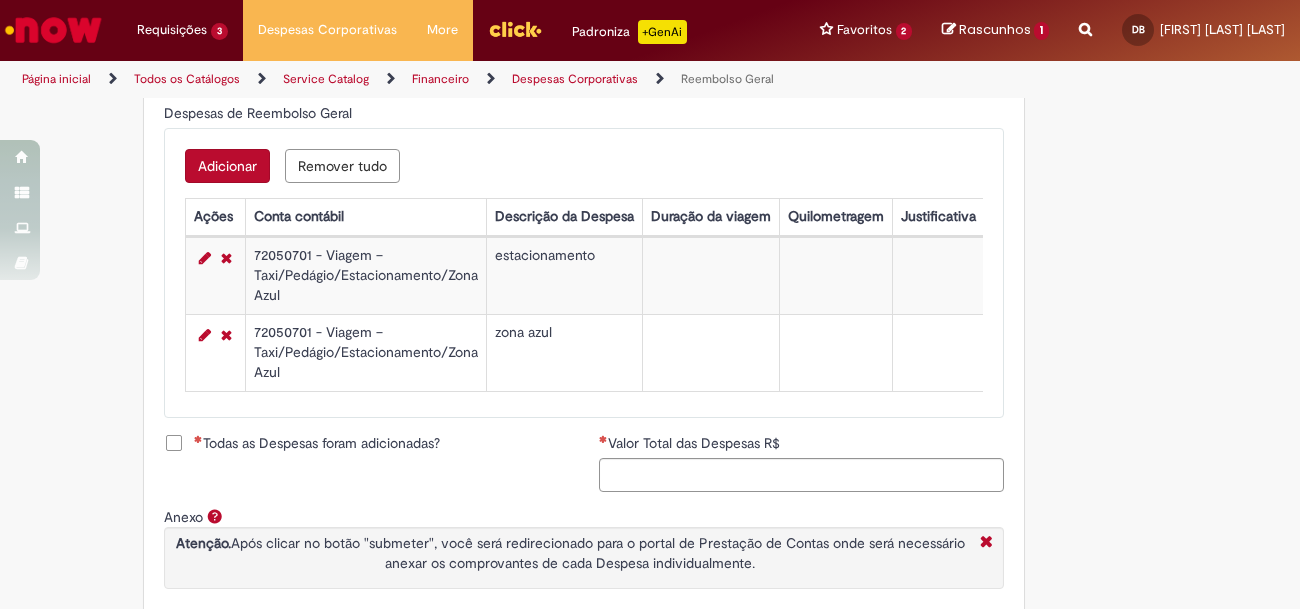 click on "Todas as Despesas foram adicionadas?" at bounding box center (302, 443) 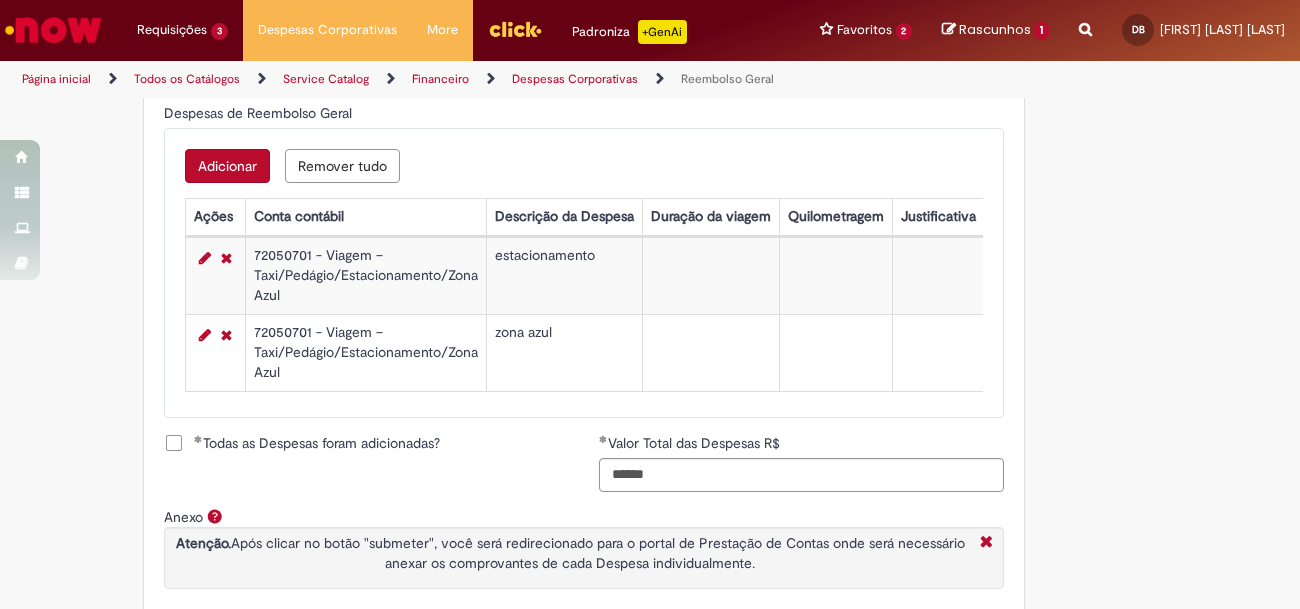 click on "Todas as Despesas foram adicionadas?" at bounding box center [366, 453] 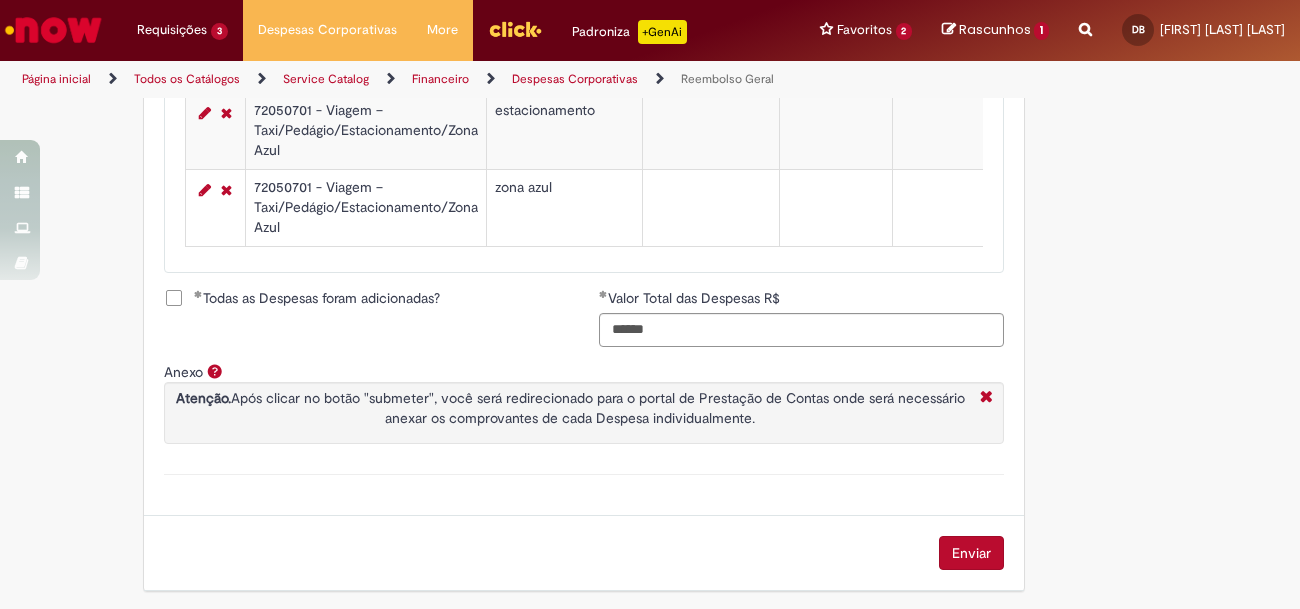 scroll, scrollTop: 985, scrollLeft: 0, axis: vertical 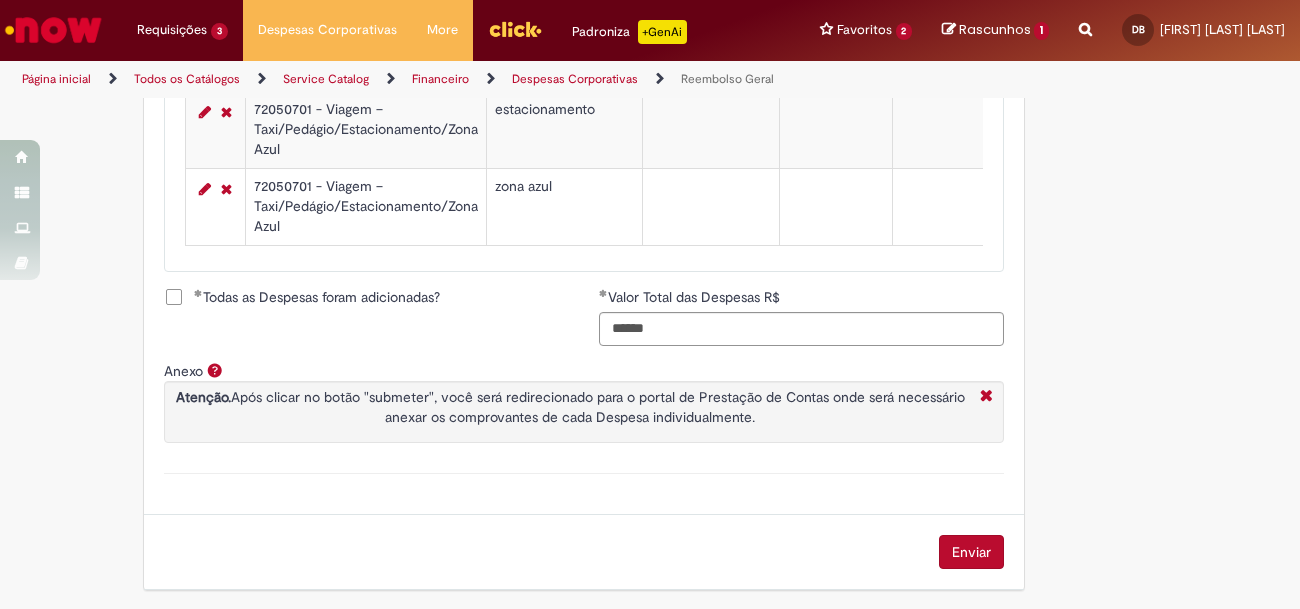 click on "Enviar" at bounding box center (971, 552) 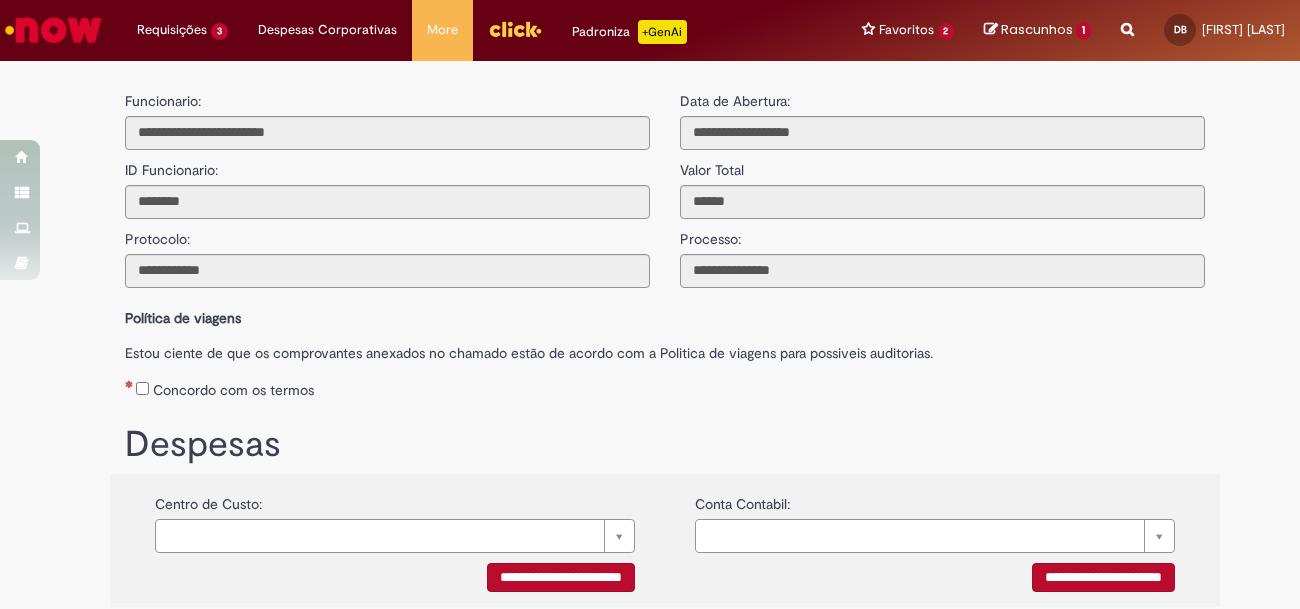 scroll, scrollTop: 0, scrollLeft: 0, axis: both 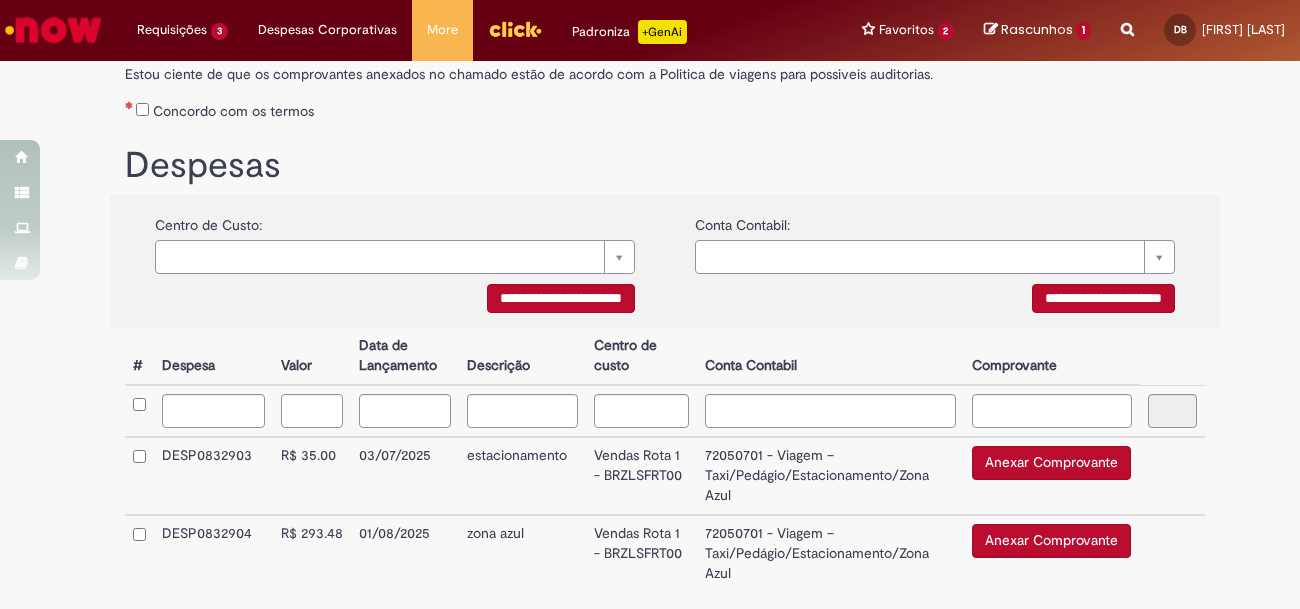 click on "Anexar Comprovante" at bounding box center (1051, 463) 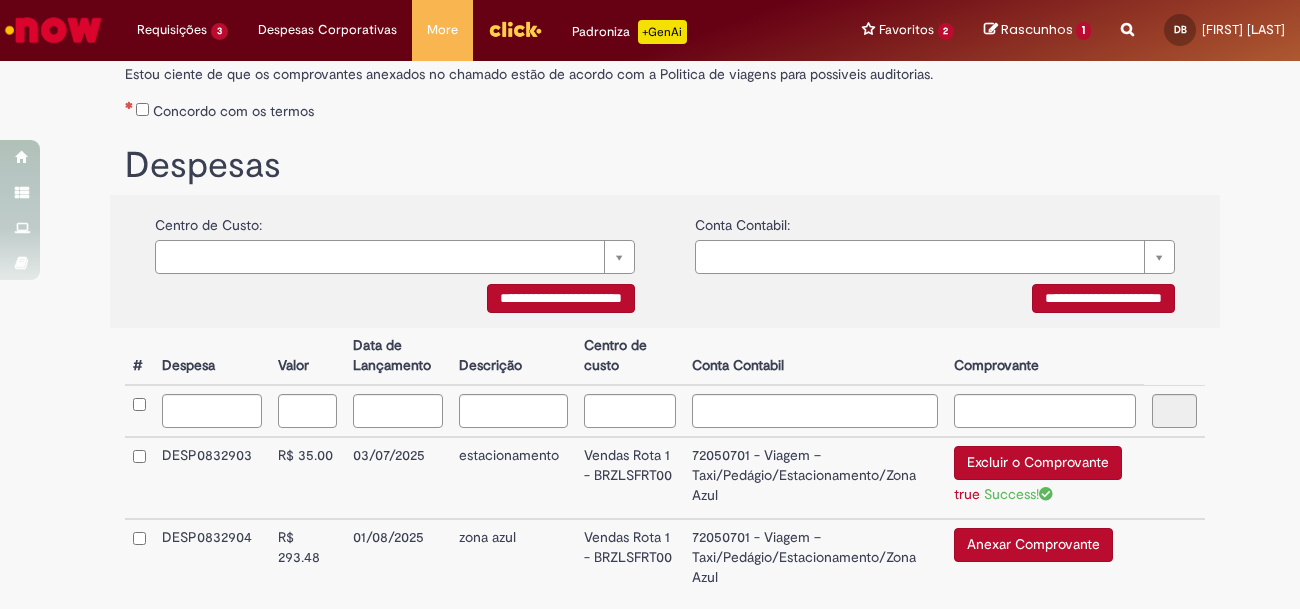 click on "Anexar Comprovante" at bounding box center (1033, 545) 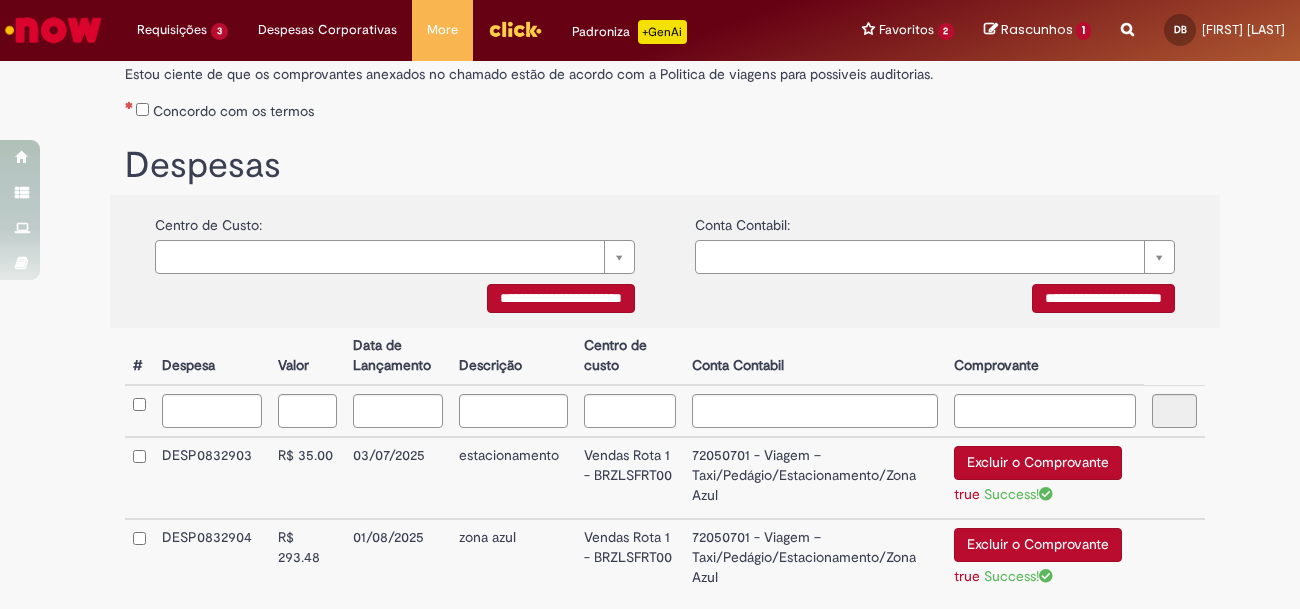 click on "**********" at bounding box center (665, 408) 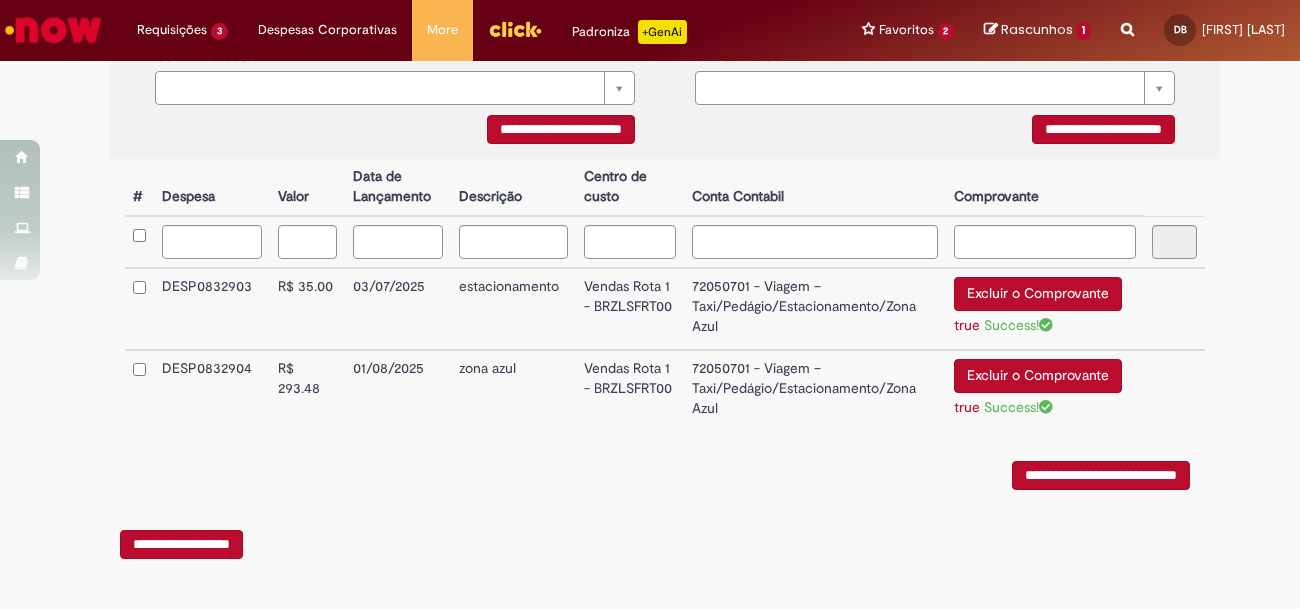 scroll, scrollTop: 456, scrollLeft: 0, axis: vertical 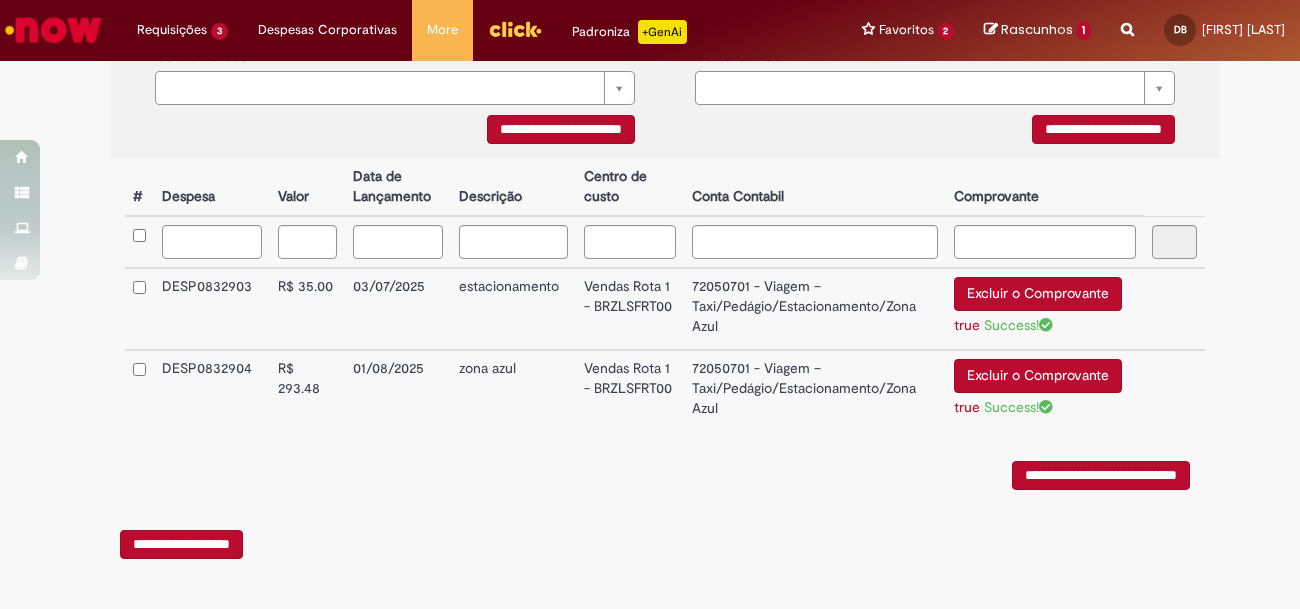 click on "**********" at bounding box center (1101, 475) 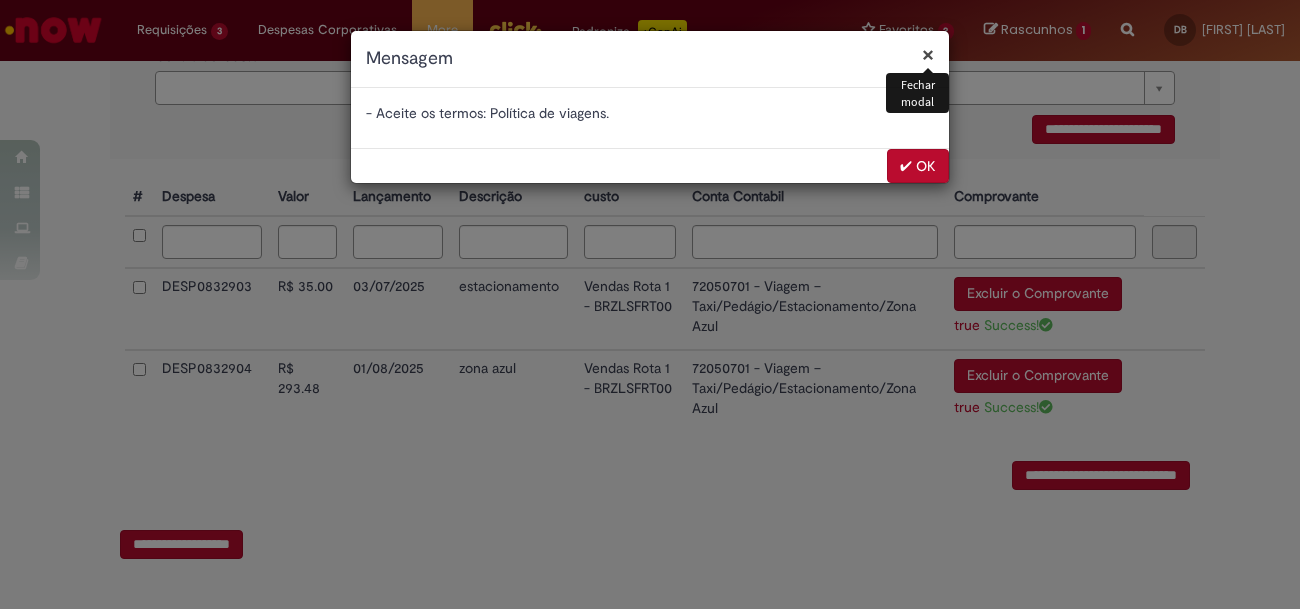 click on "× Fechar modal Mensagem - Aceite os termos: Política de viagens.  ✔ OK" at bounding box center (650, 304) 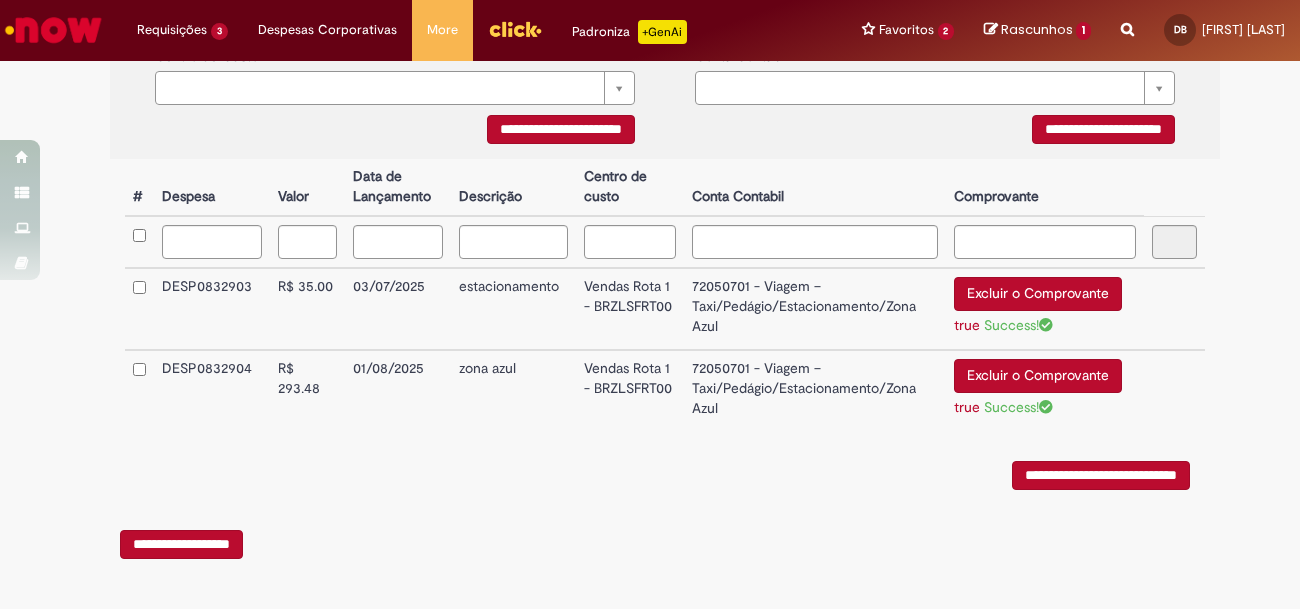 click on "**********" at bounding box center [935, 132] 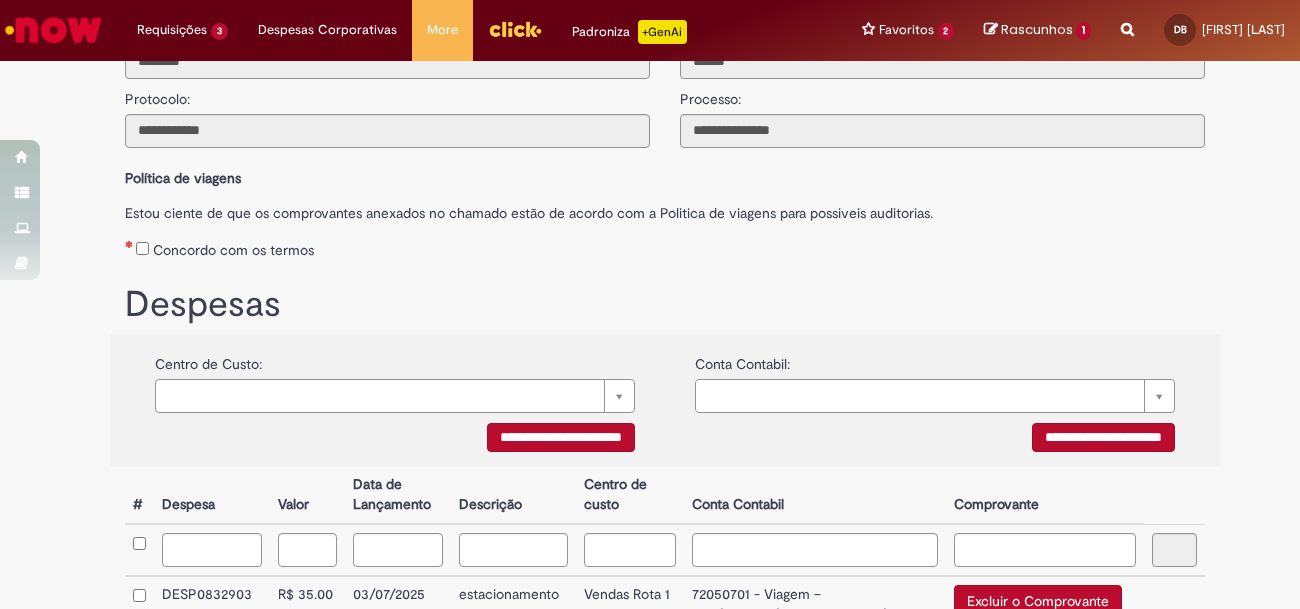 scroll, scrollTop: 137, scrollLeft: 0, axis: vertical 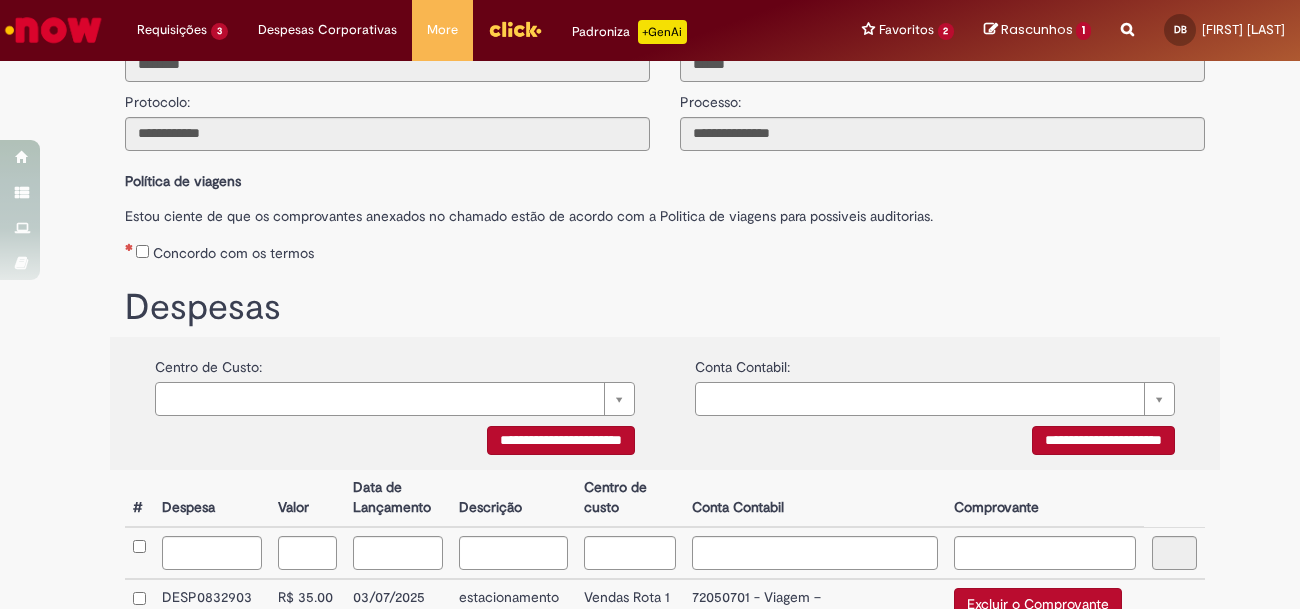 click on "Concordo com os termos" at bounding box center [665, 249] 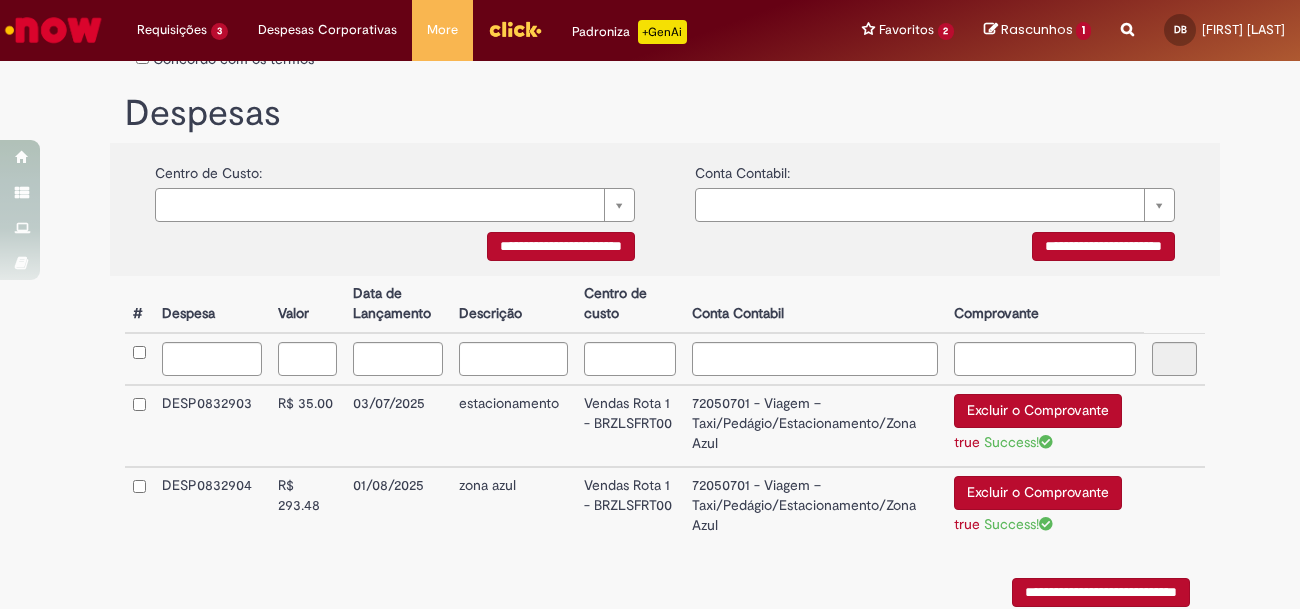 scroll, scrollTop: 456, scrollLeft: 0, axis: vertical 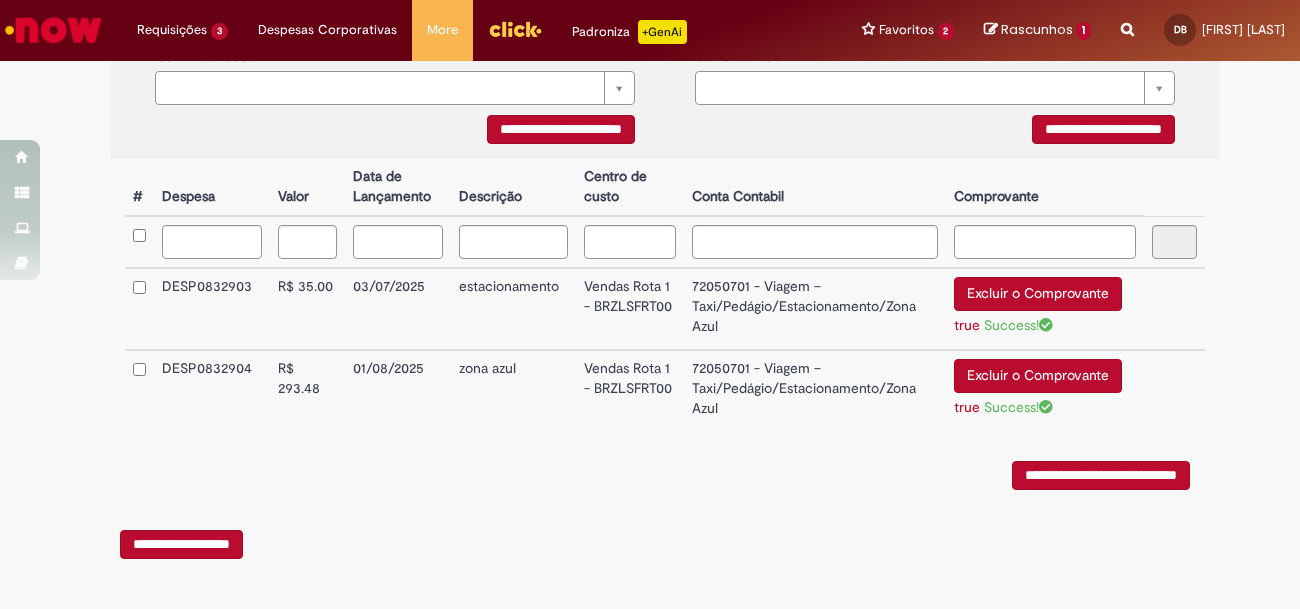 click on "**********" at bounding box center [1101, 475] 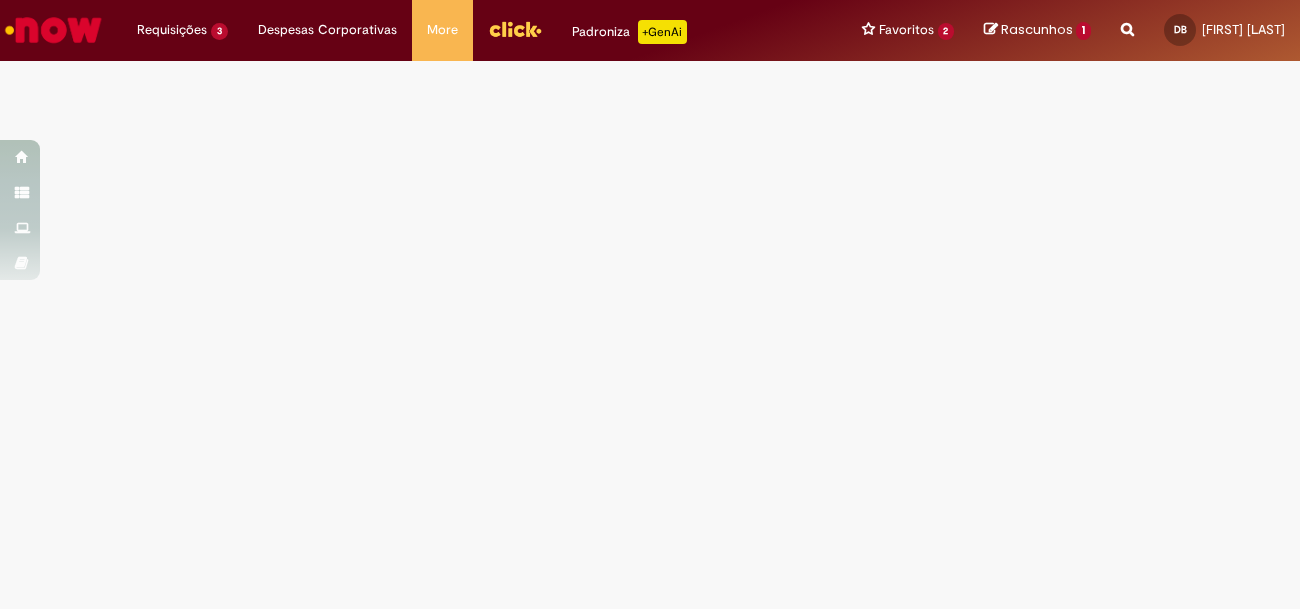 scroll, scrollTop: 0, scrollLeft: 0, axis: both 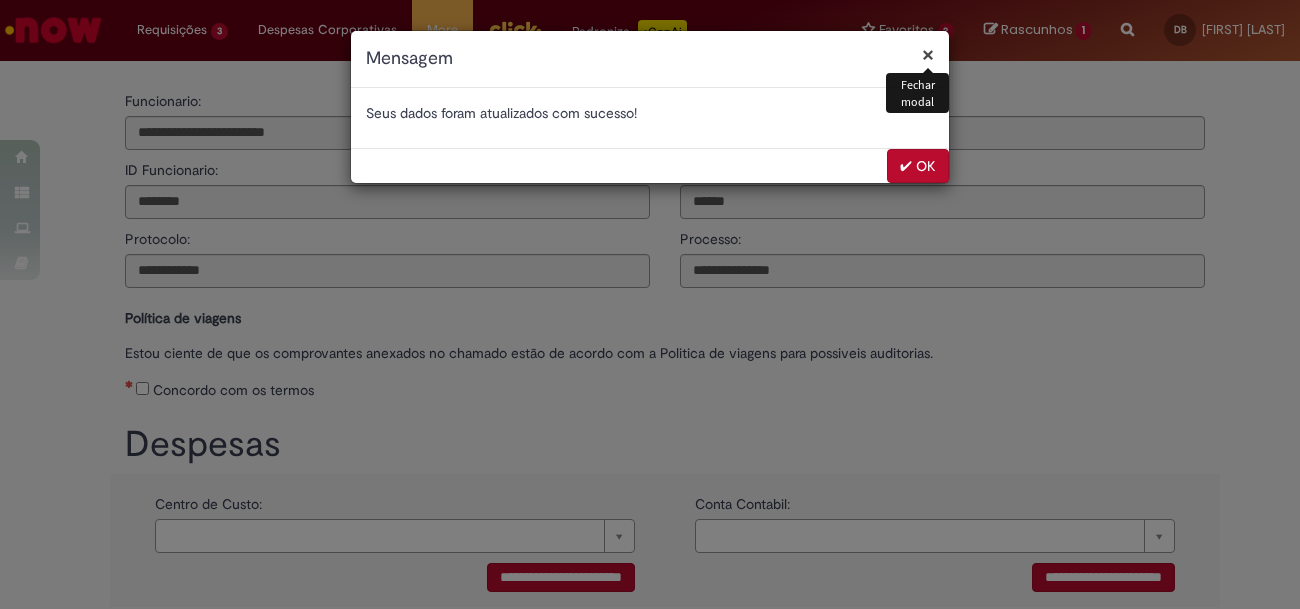 click on "✔ OK" at bounding box center (918, 166) 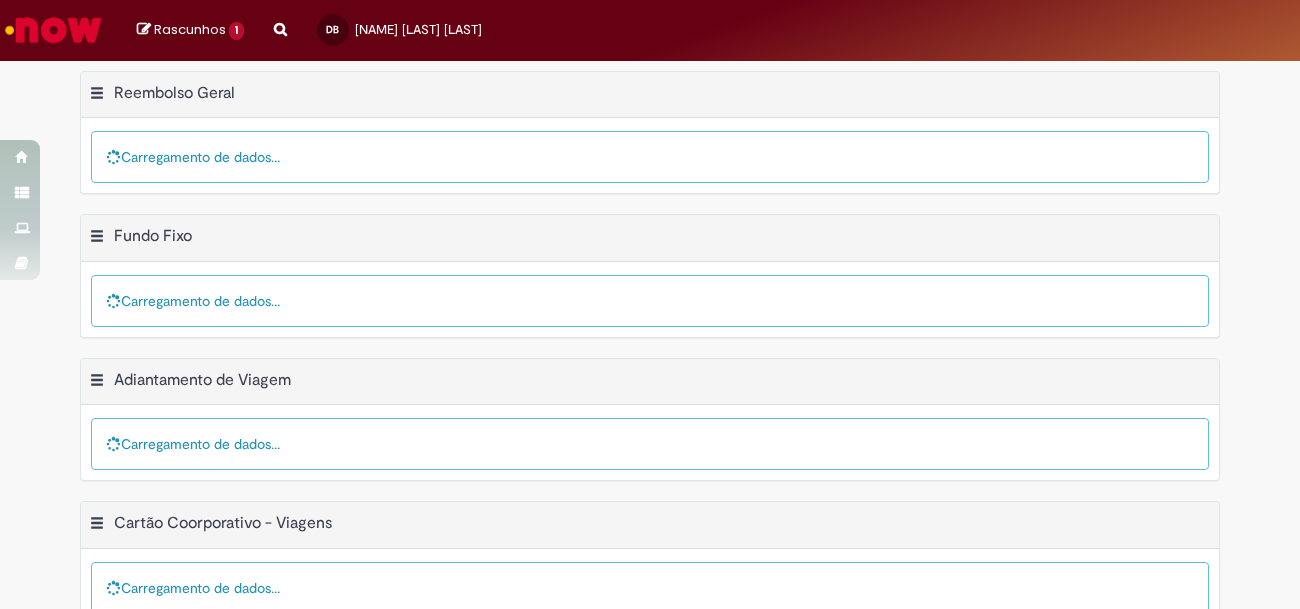 scroll, scrollTop: 0, scrollLeft: 0, axis: both 